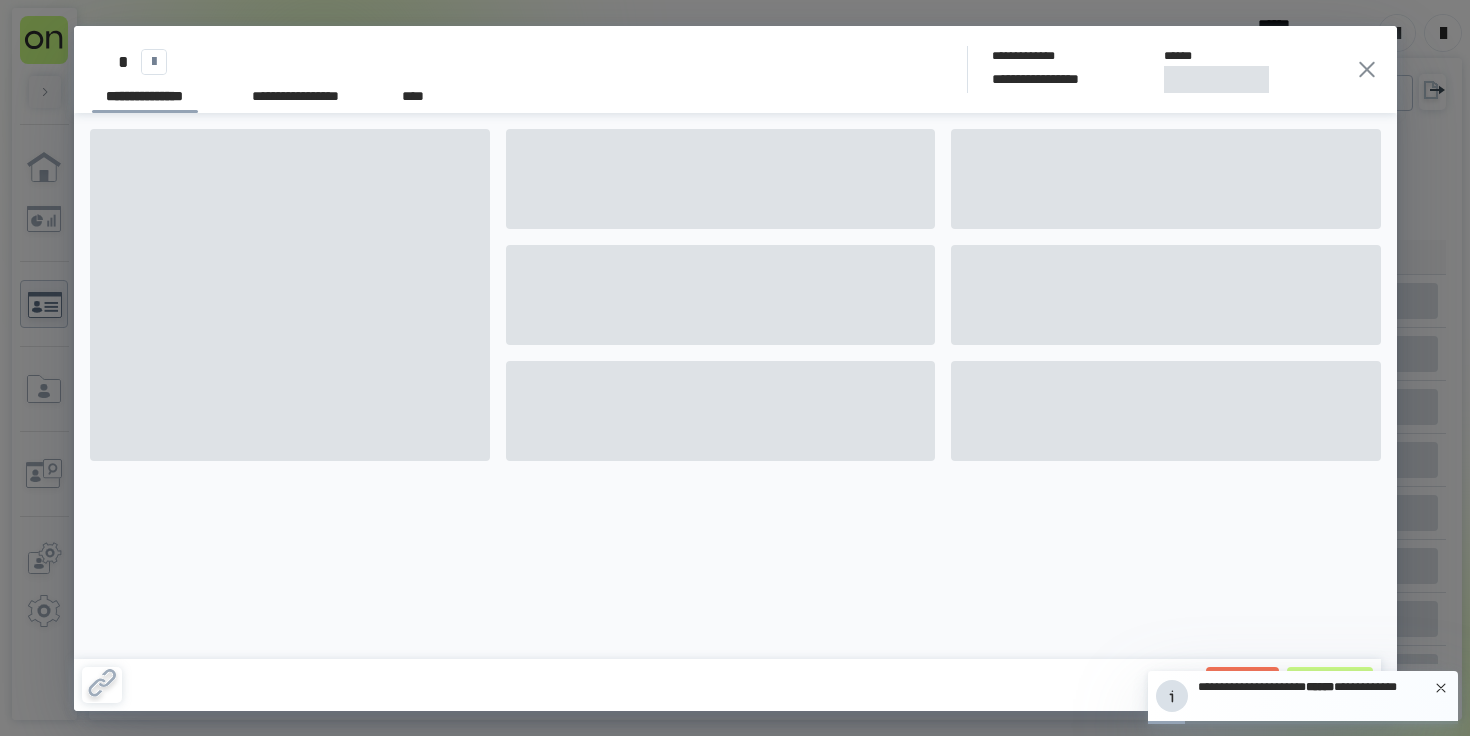 scroll, scrollTop: 0, scrollLeft: 0, axis: both 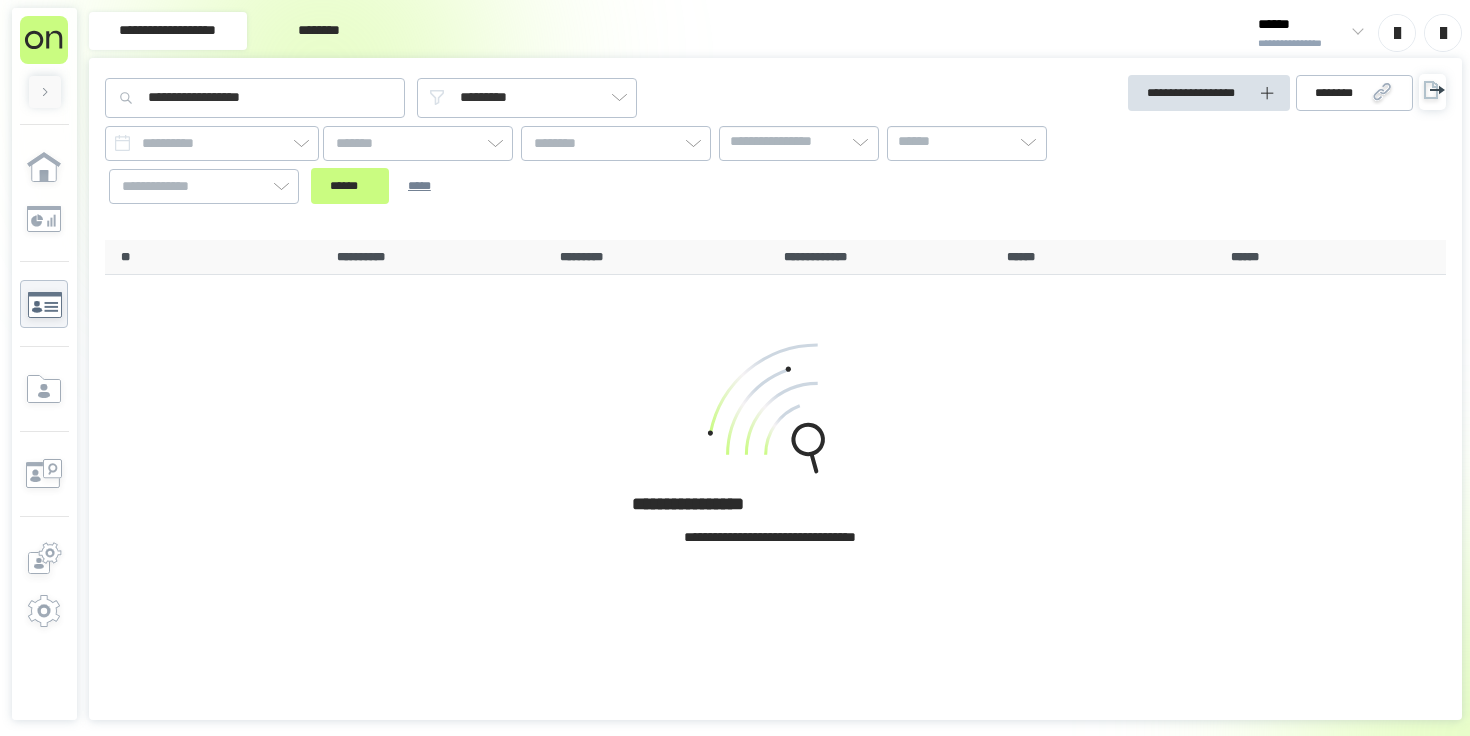click on "******" at bounding box center [1302, 25] 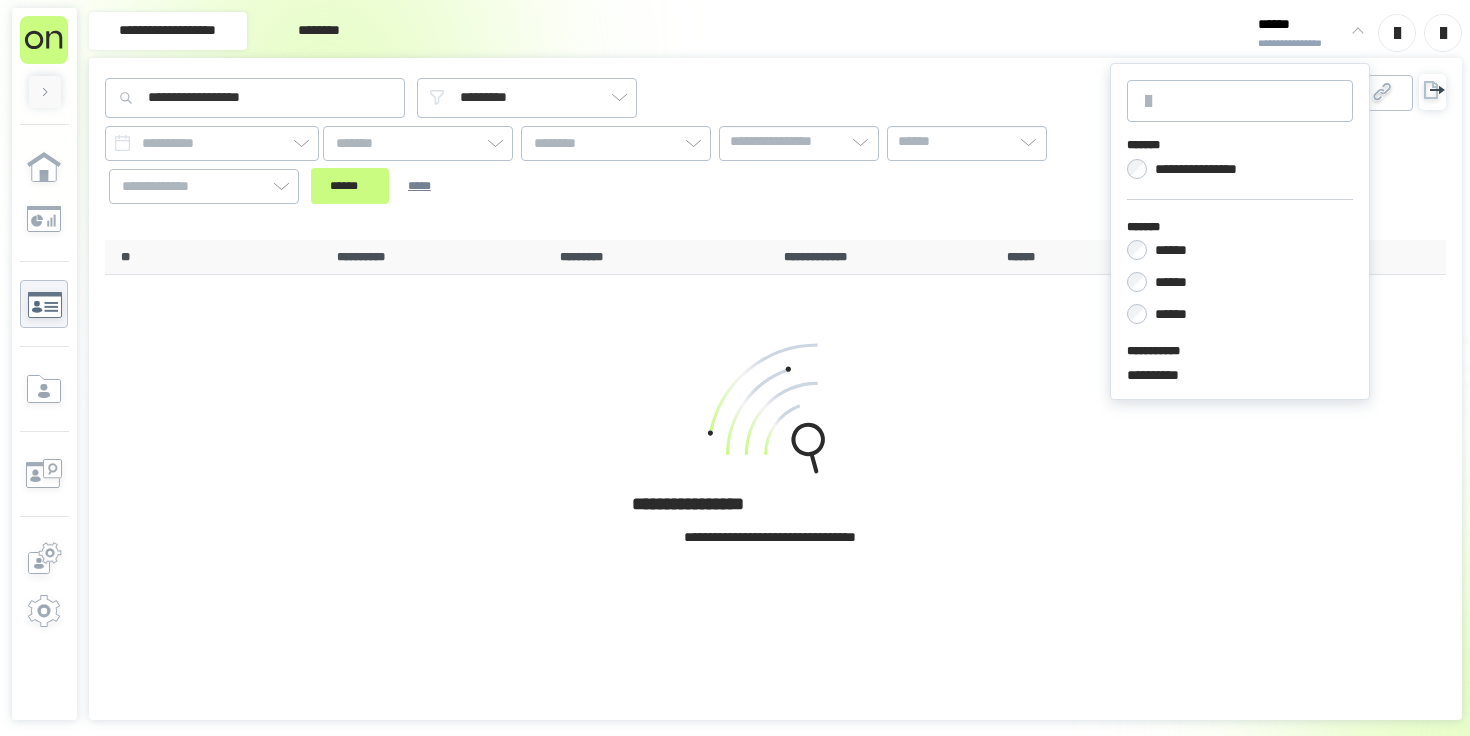click on "****** ****** ******" at bounding box center [1240, 279] 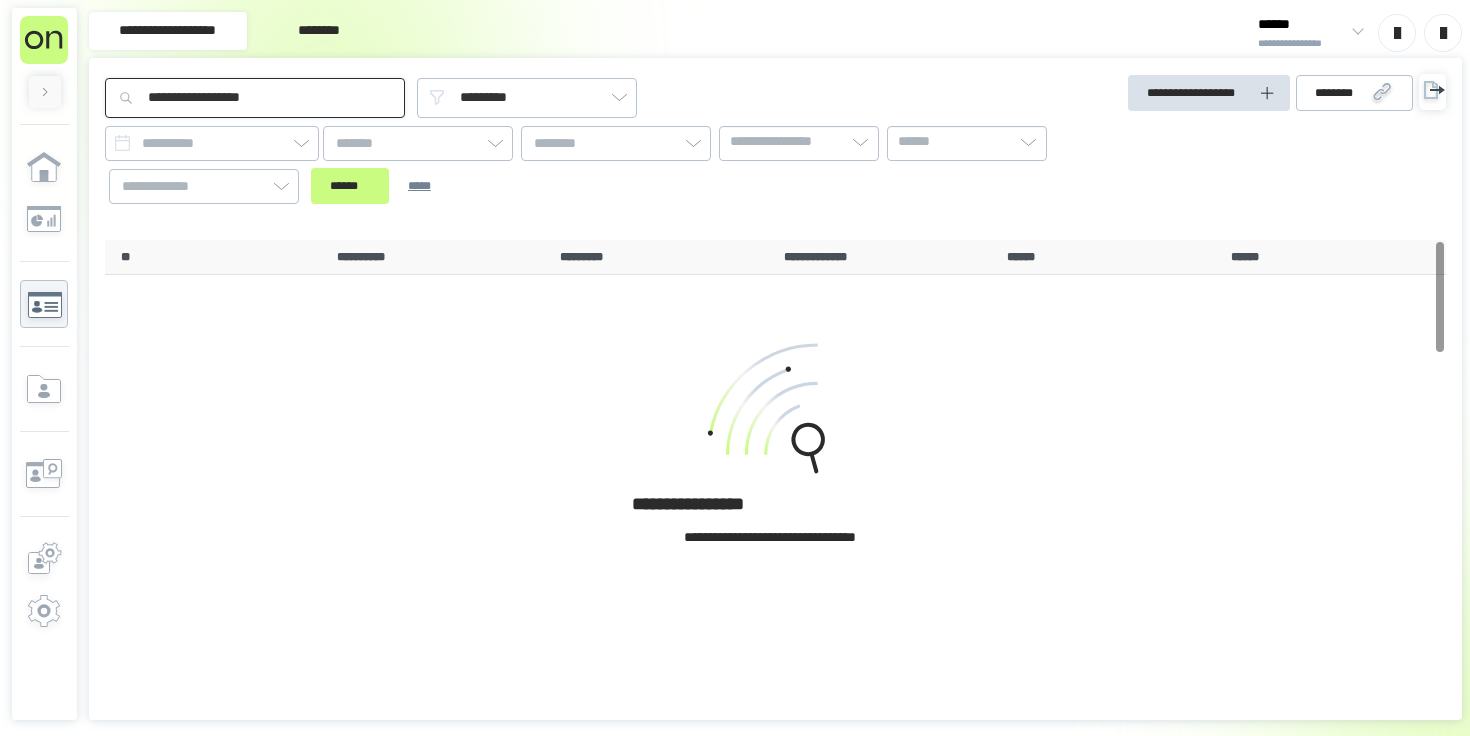 click on "**********" at bounding box center [255, 98] 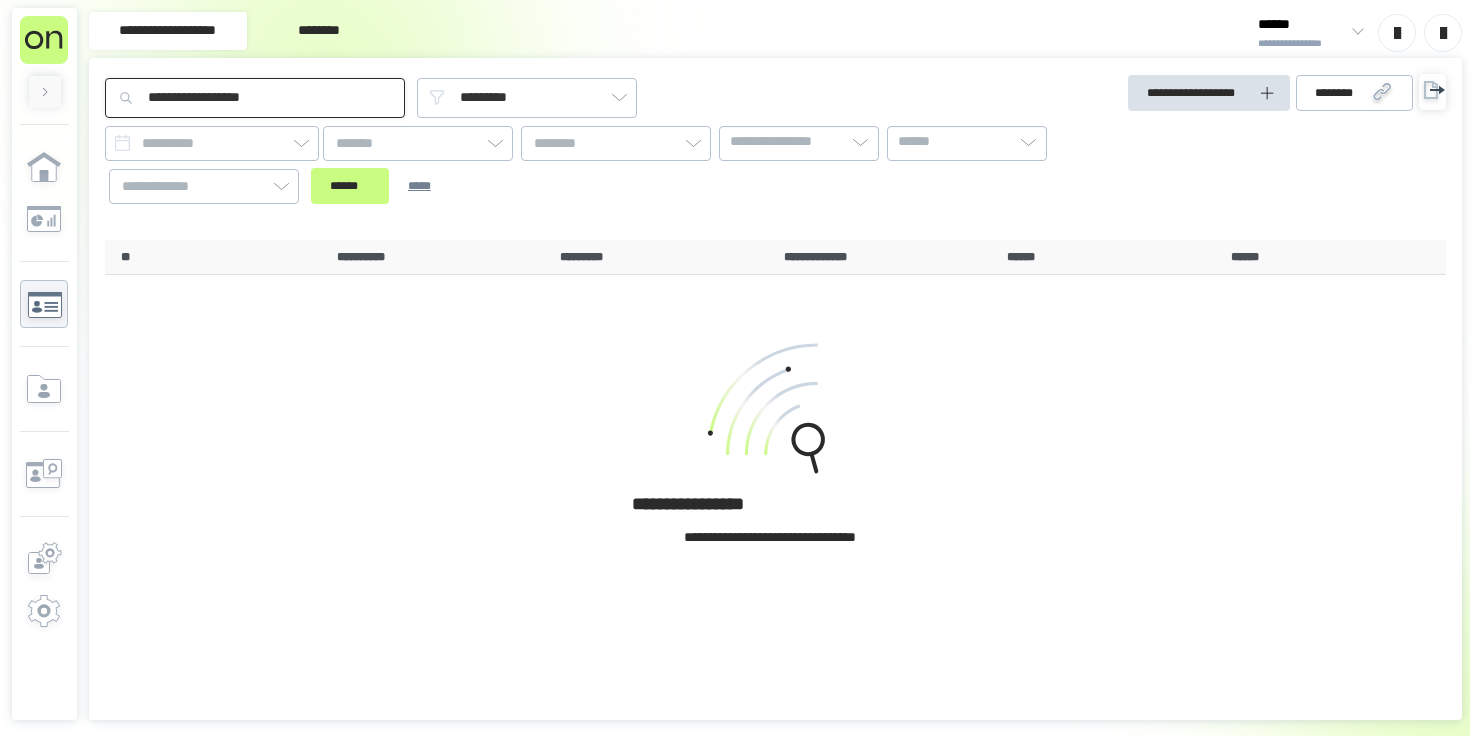 click on "**********" at bounding box center (255, 98) 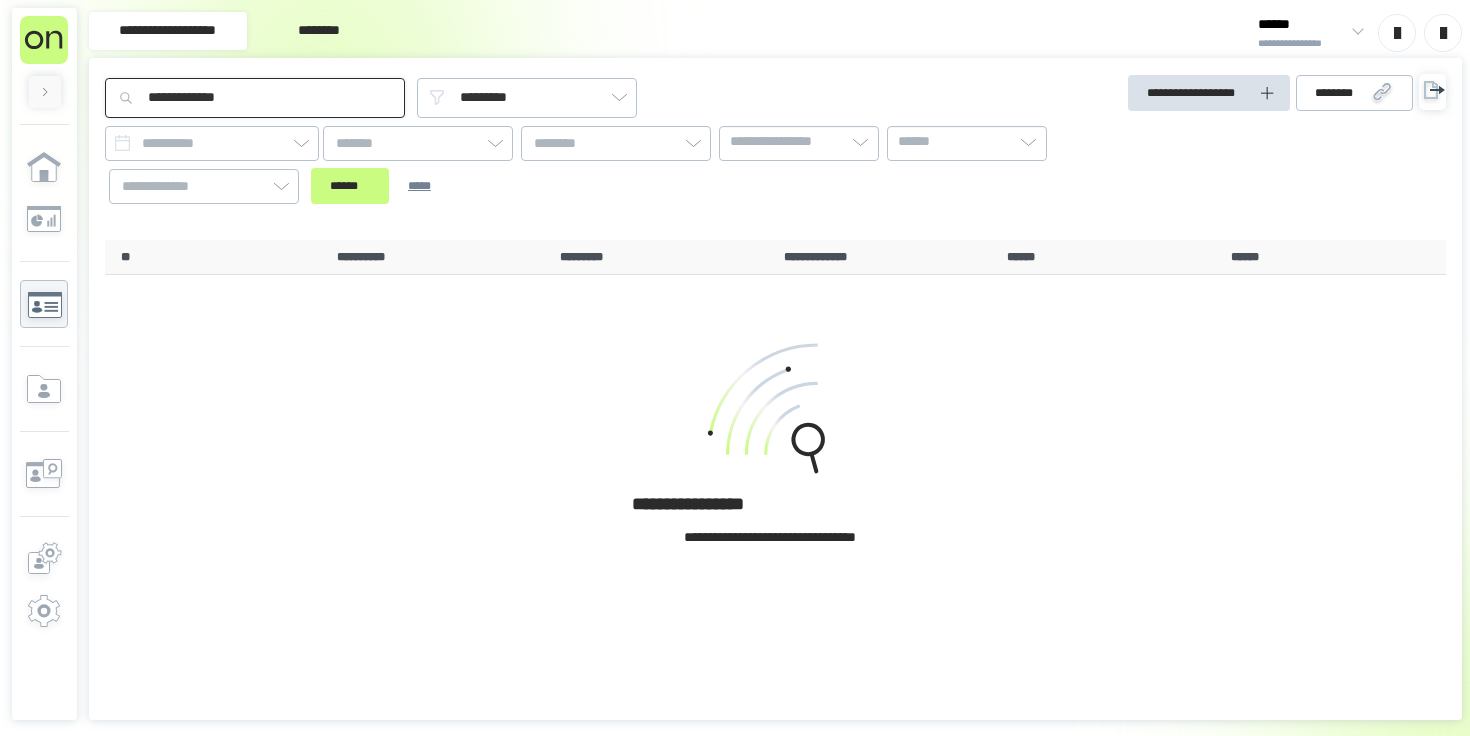 click on "******" at bounding box center (350, 186) 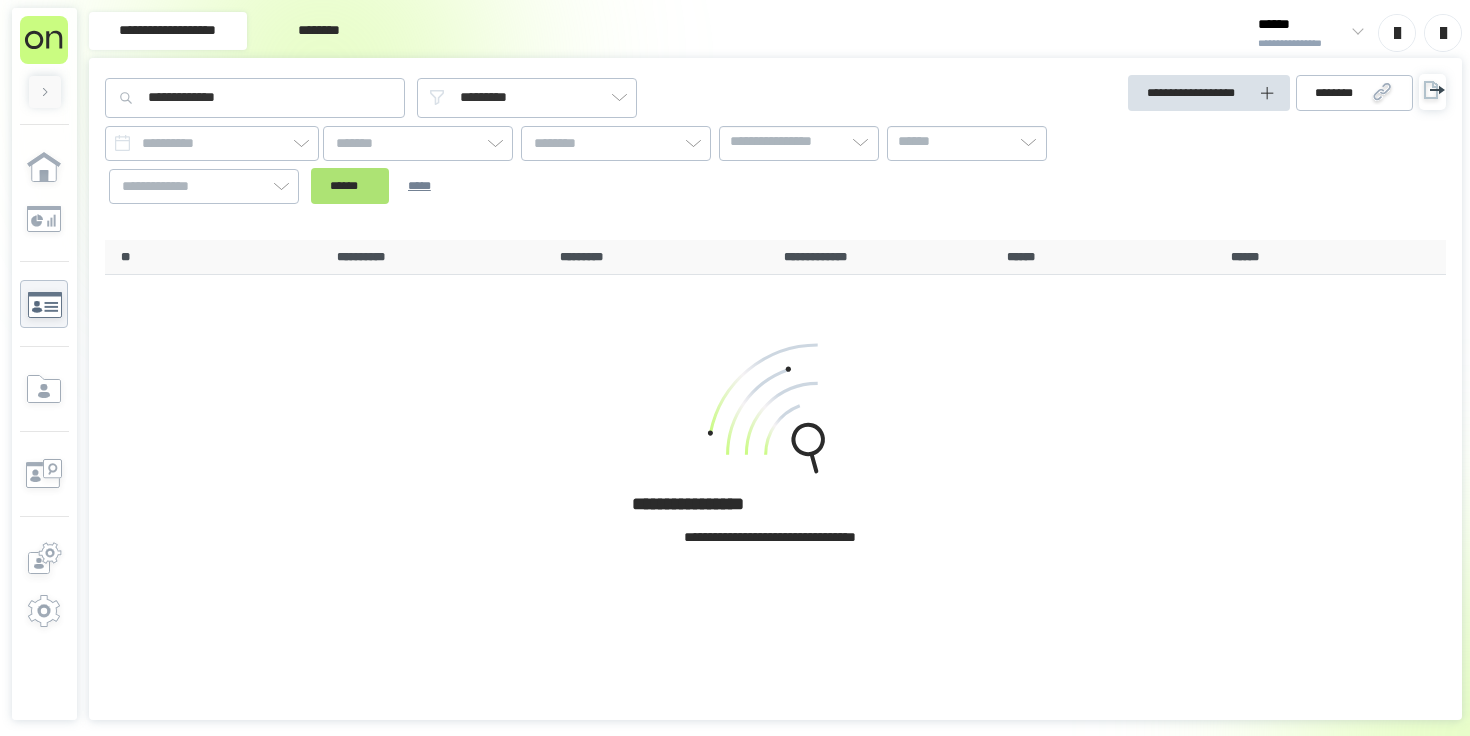 click on "******" at bounding box center (350, 186) 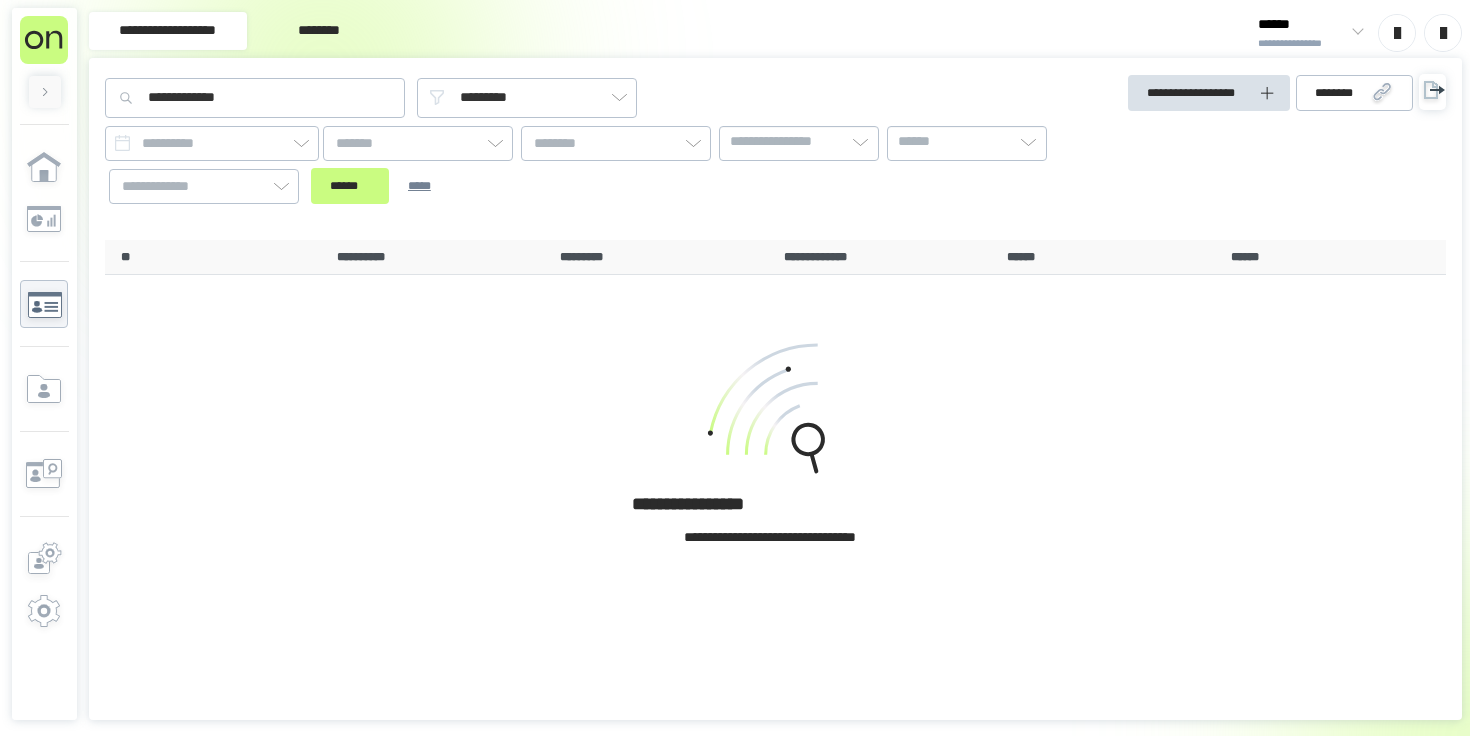 click on "**********" at bounding box center [1302, 44] 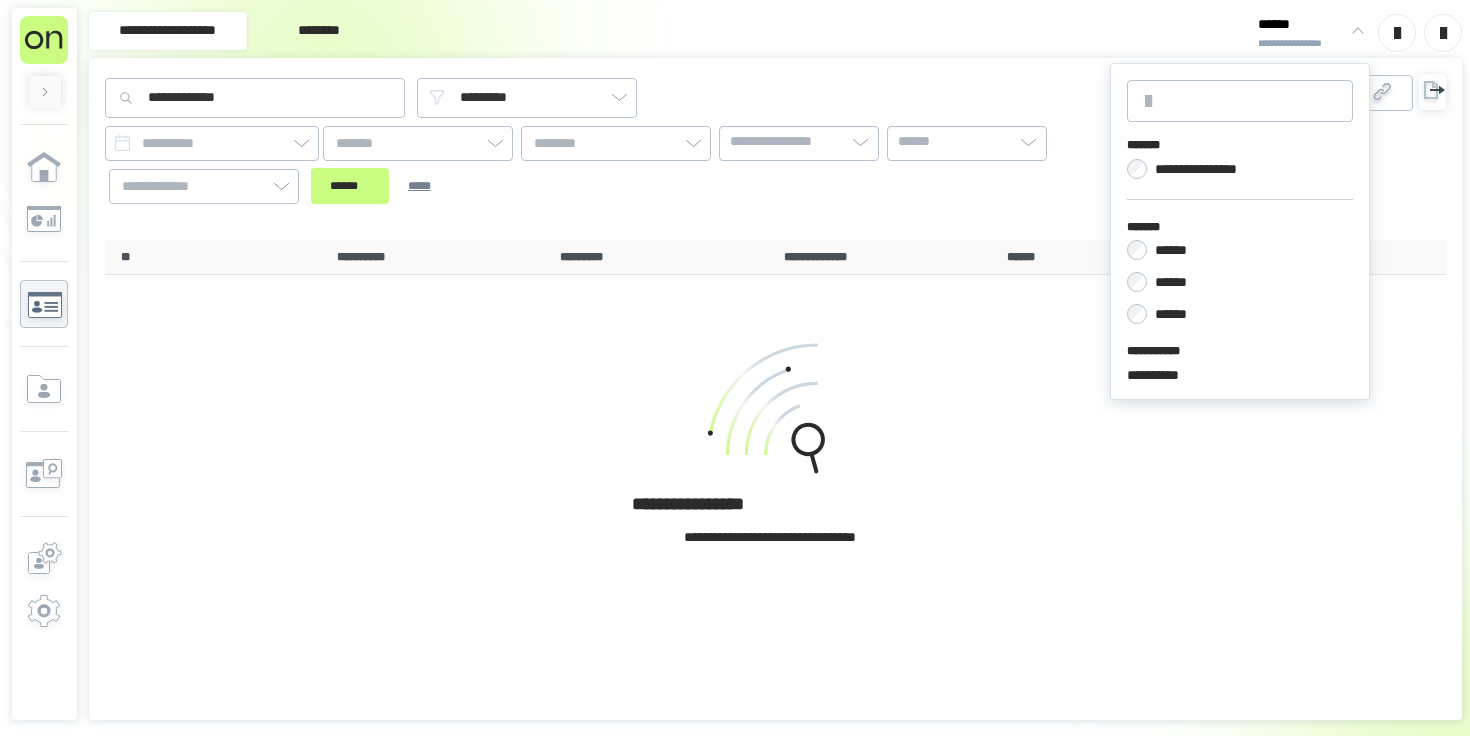 click on "******" at bounding box center [1173, 314] 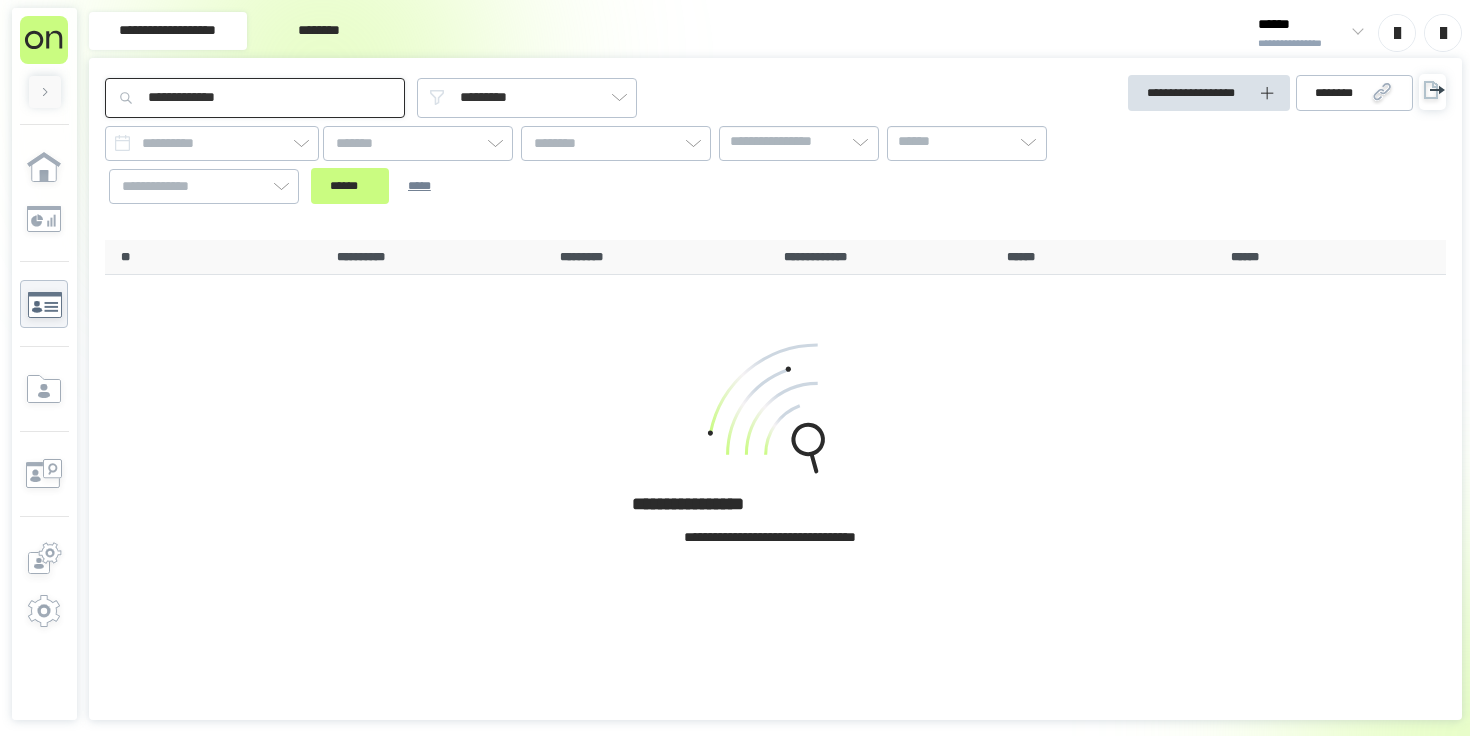 click on "**********" at bounding box center (255, 98) 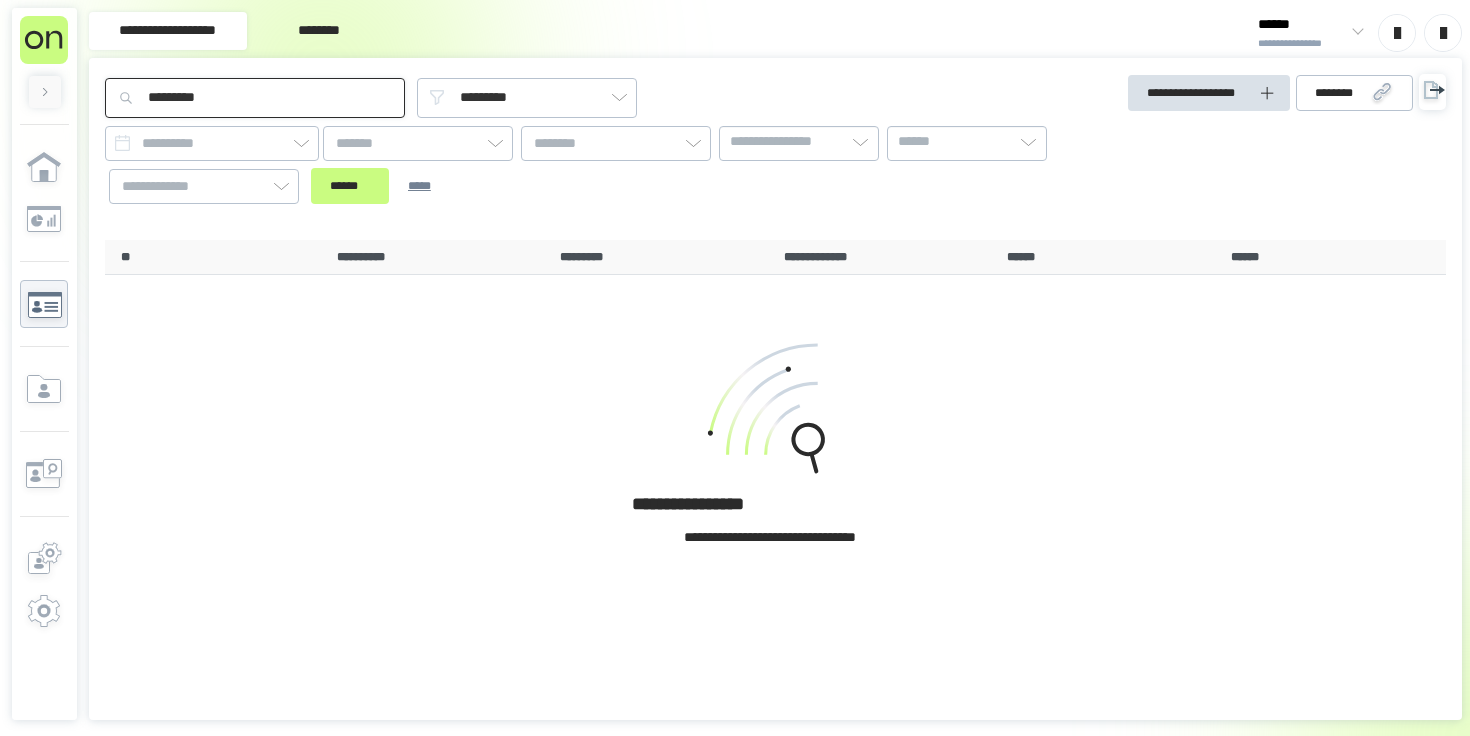 type on "*********" 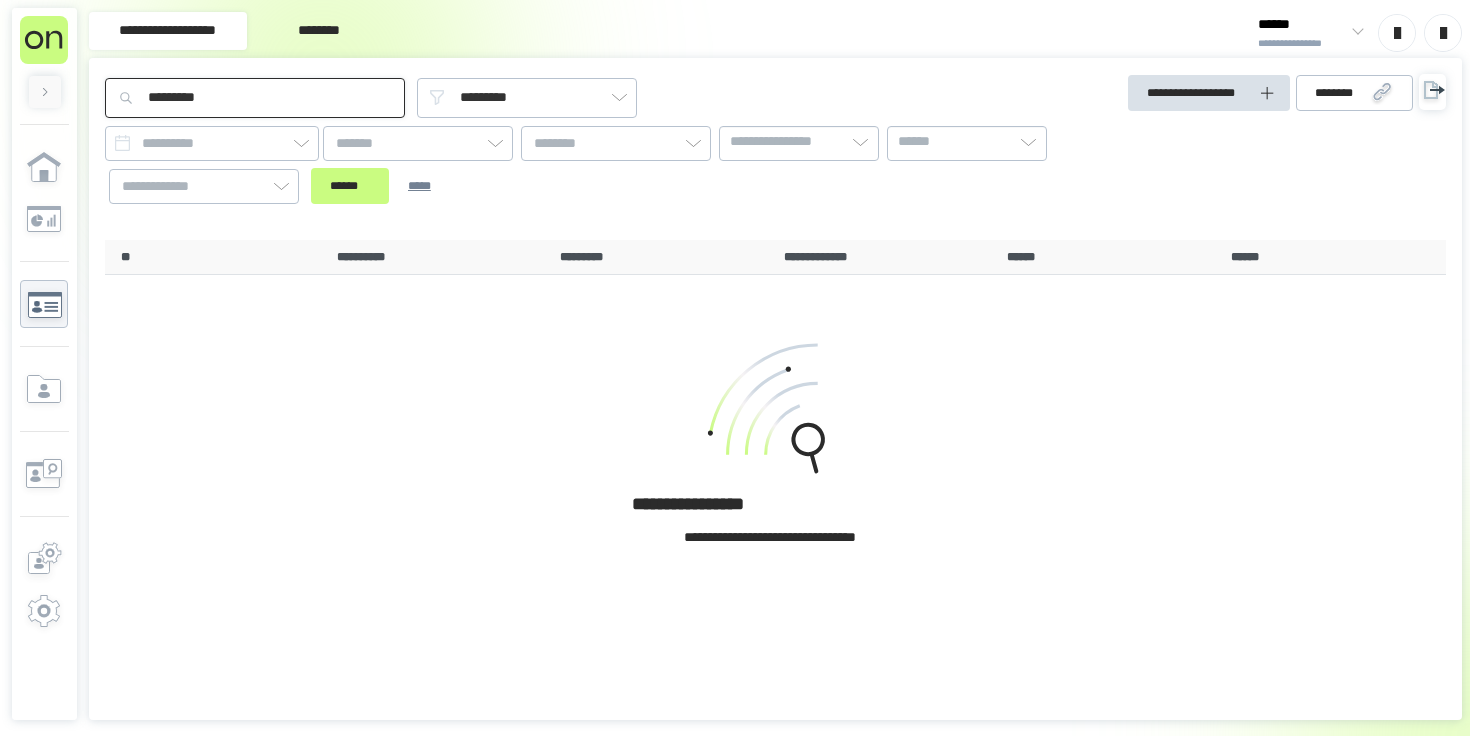 click on "******" at bounding box center (350, 186) 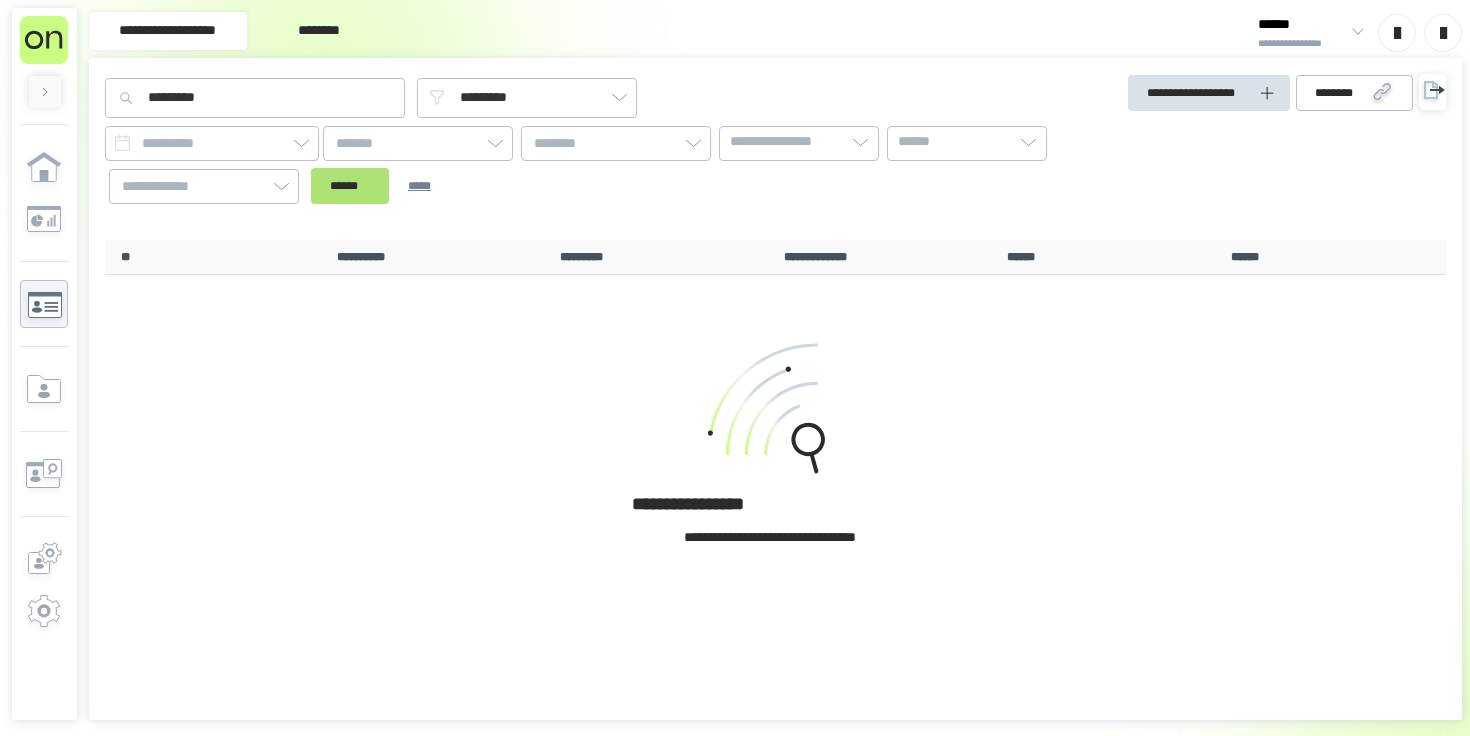 click on "******" at bounding box center [350, 186] 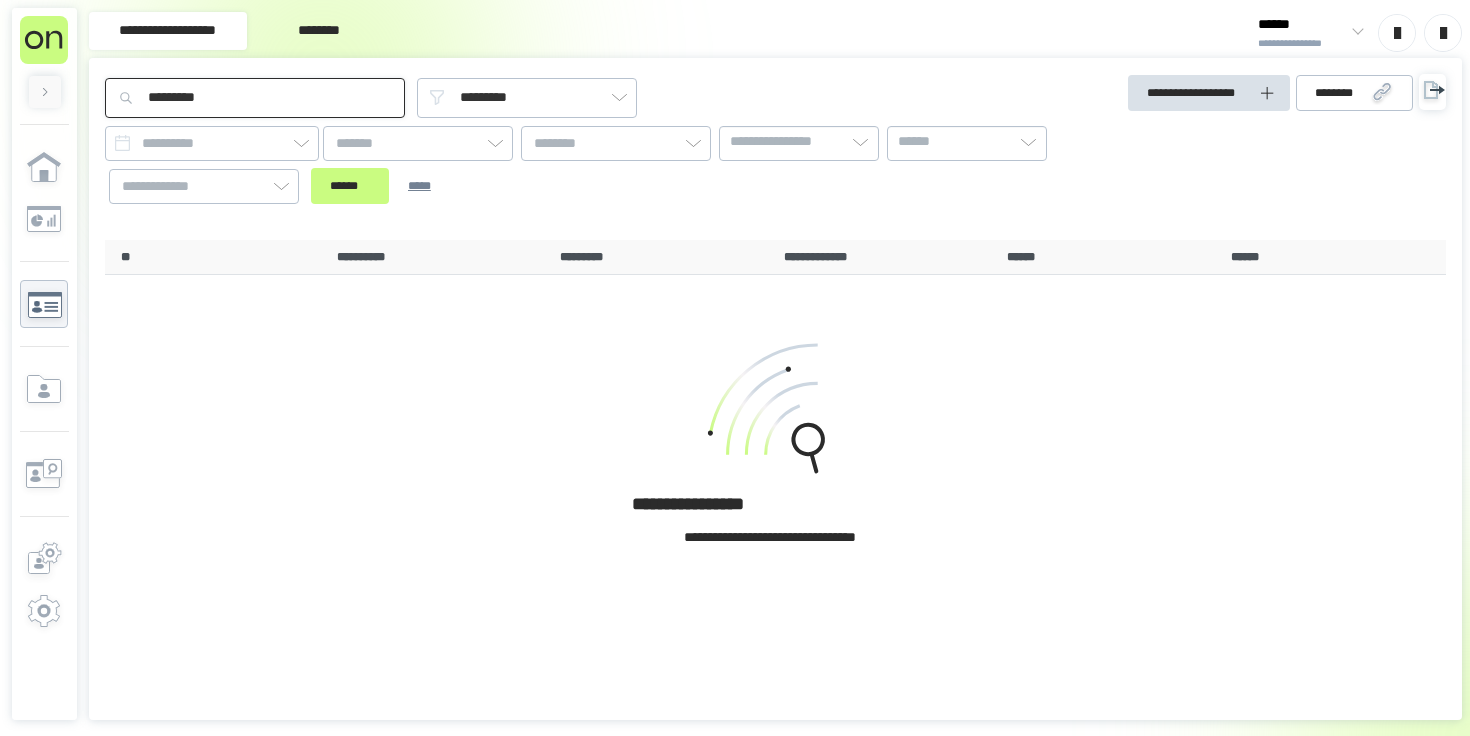 click on "*********" at bounding box center (255, 98) 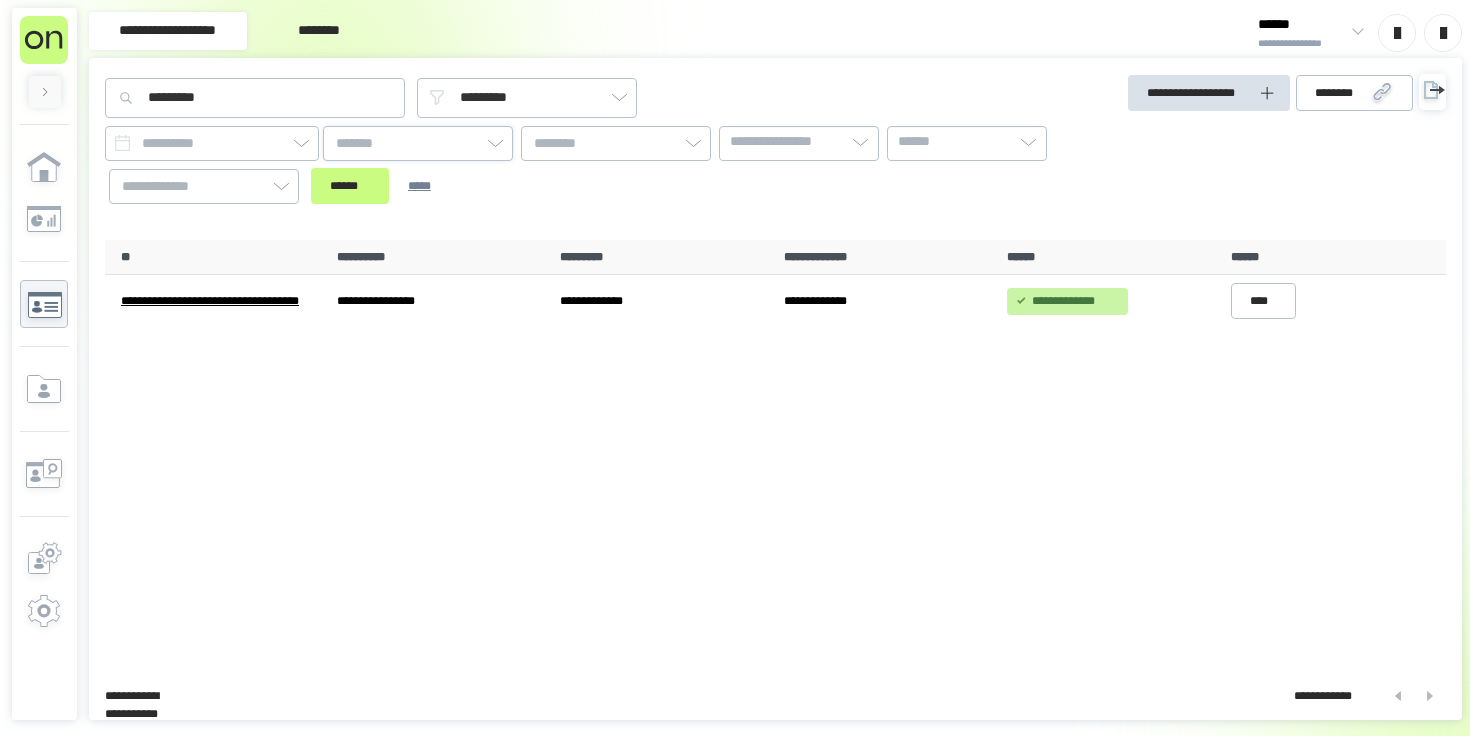 scroll, scrollTop: 0, scrollLeft: 0, axis: both 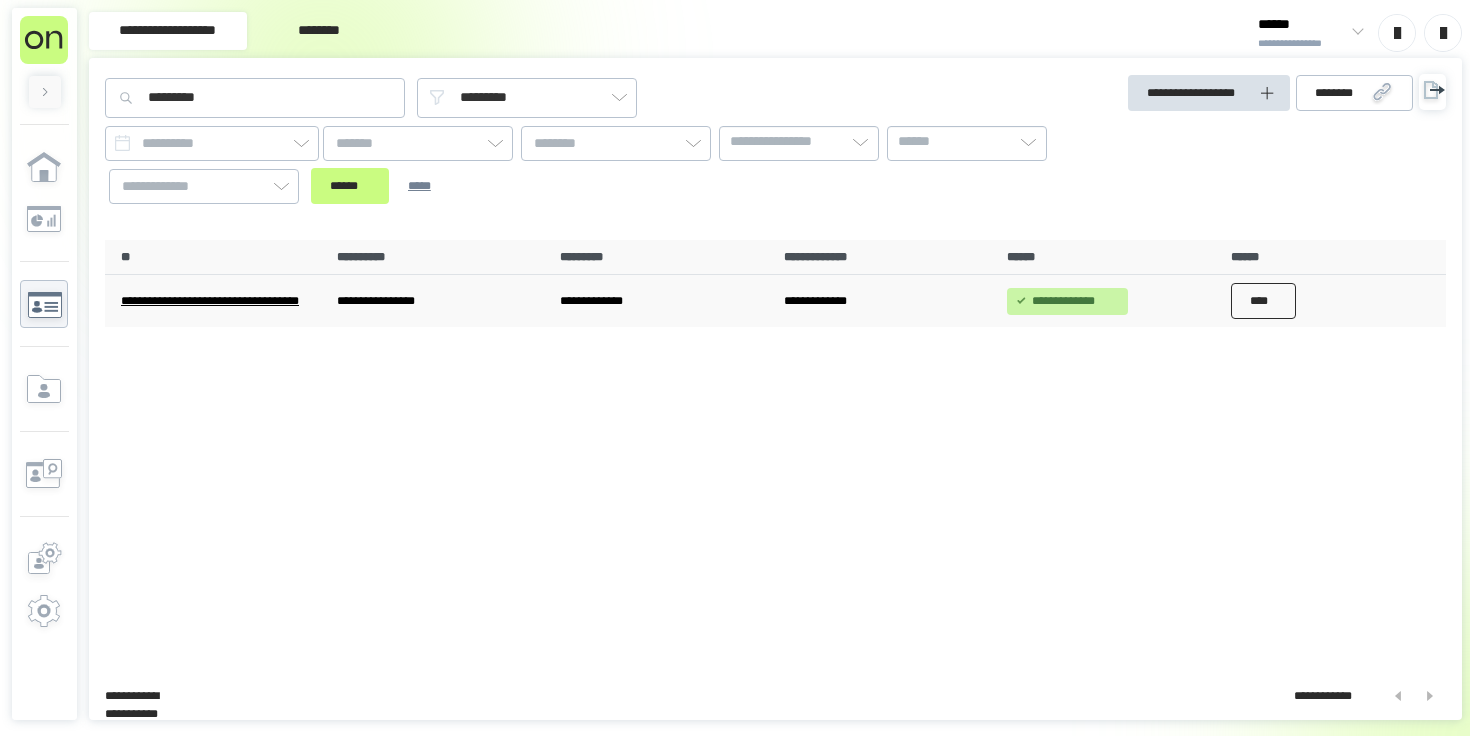 click on "****" at bounding box center (1264, 301) 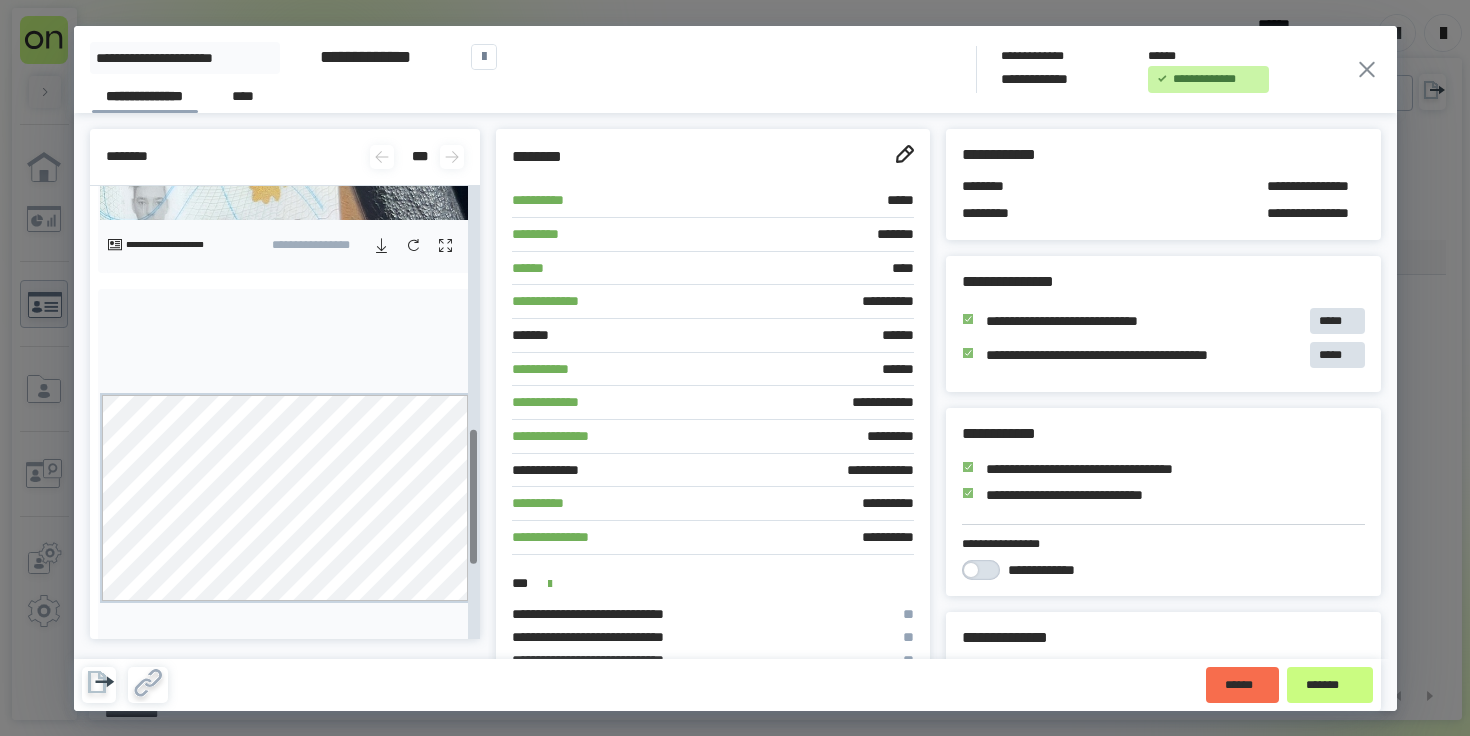 scroll, scrollTop: 968, scrollLeft: 0, axis: vertical 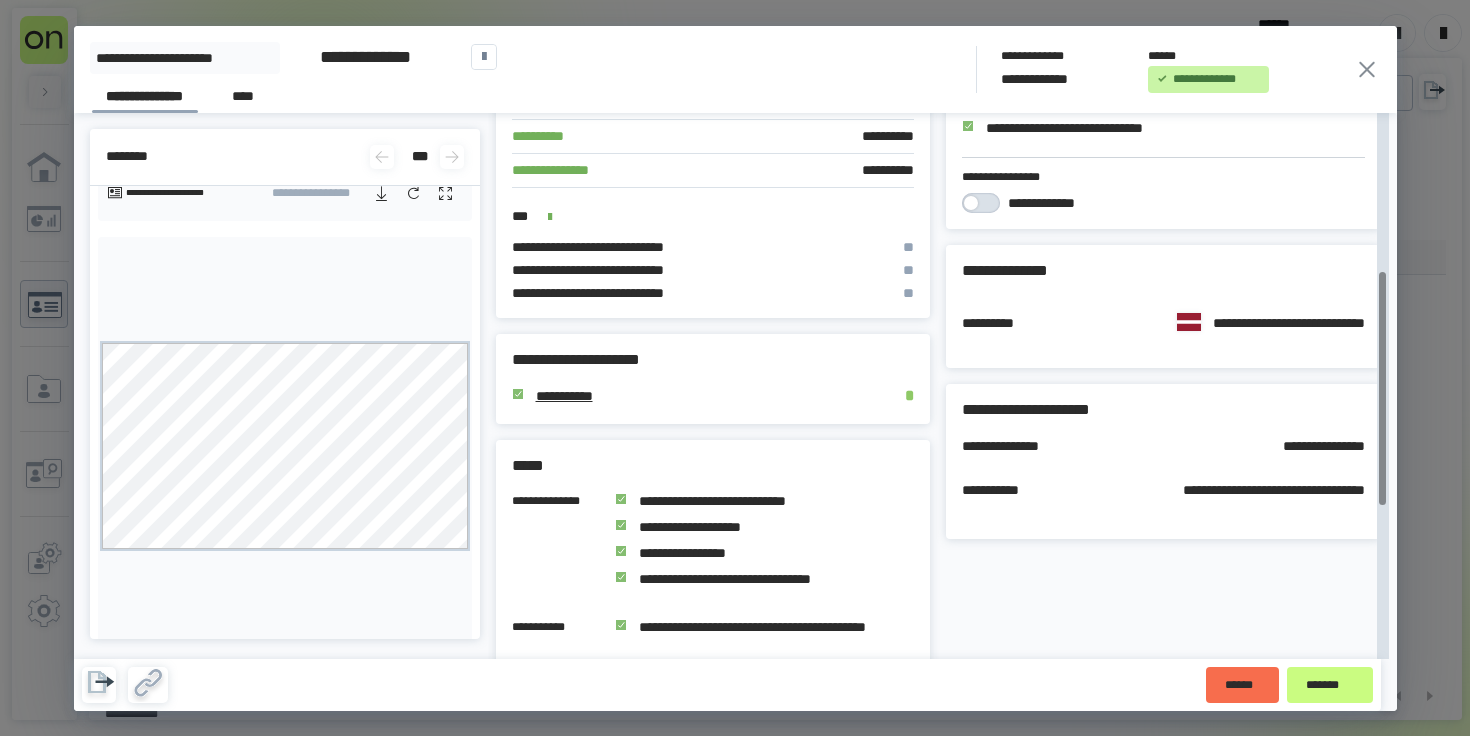 click on "**********" at bounding box center [1250, 324] 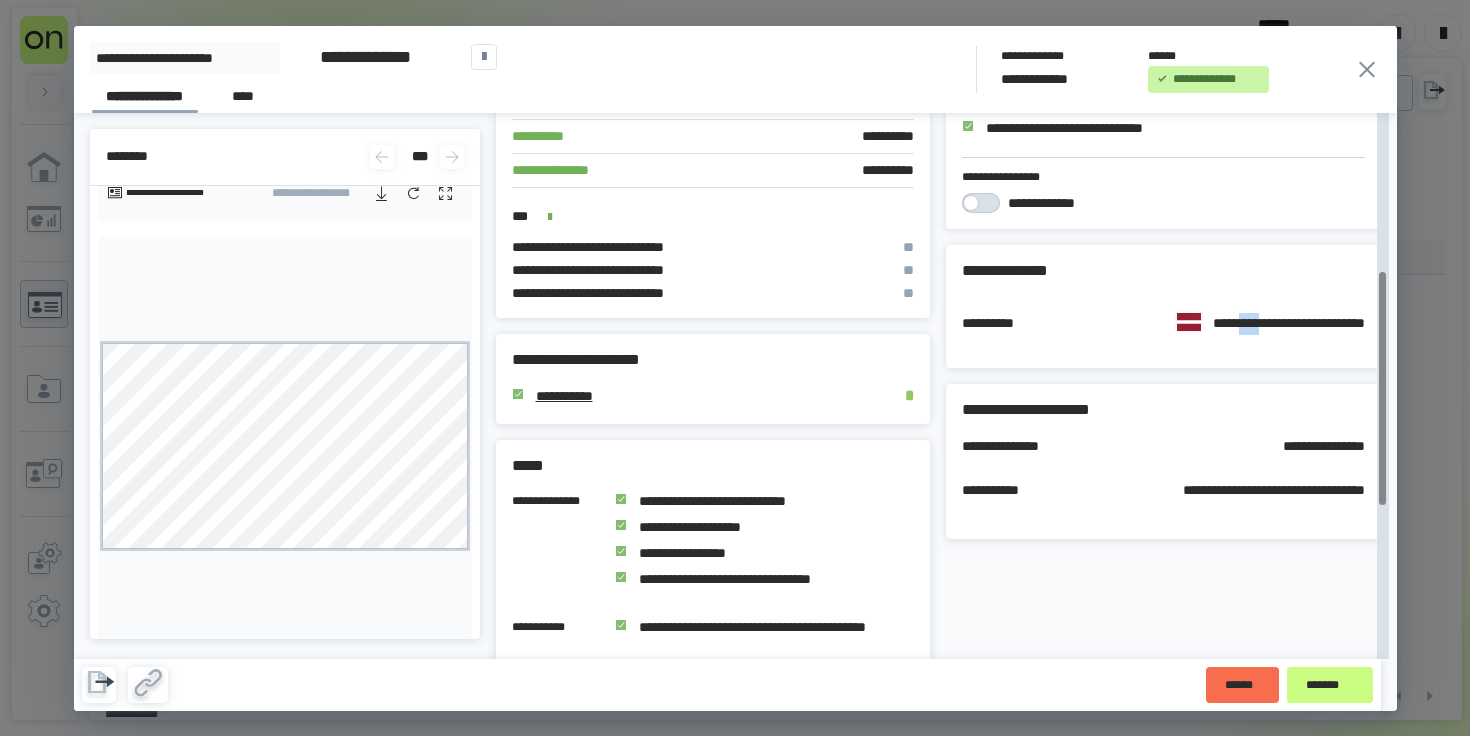 click on "**********" at bounding box center [1250, 324] 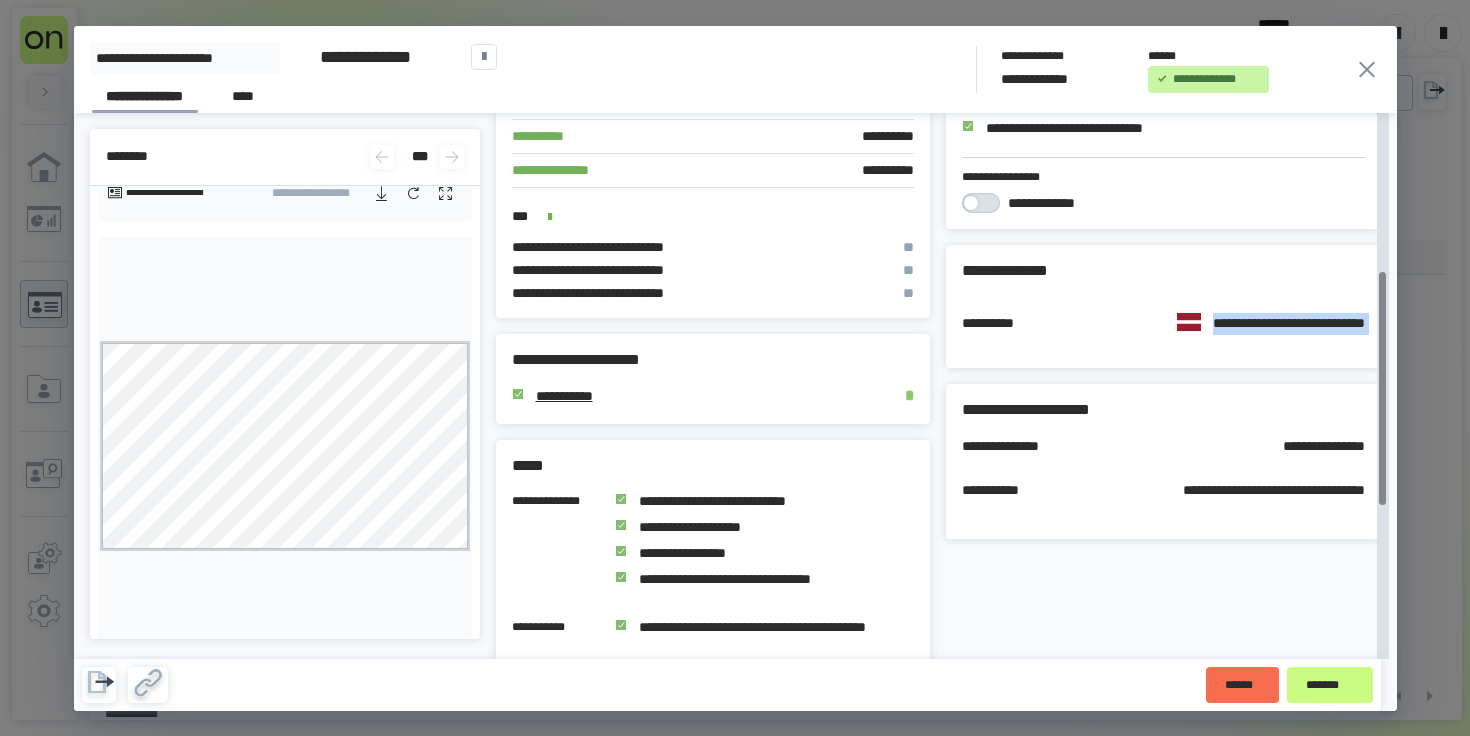 click on "**********" at bounding box center [1250, 324] 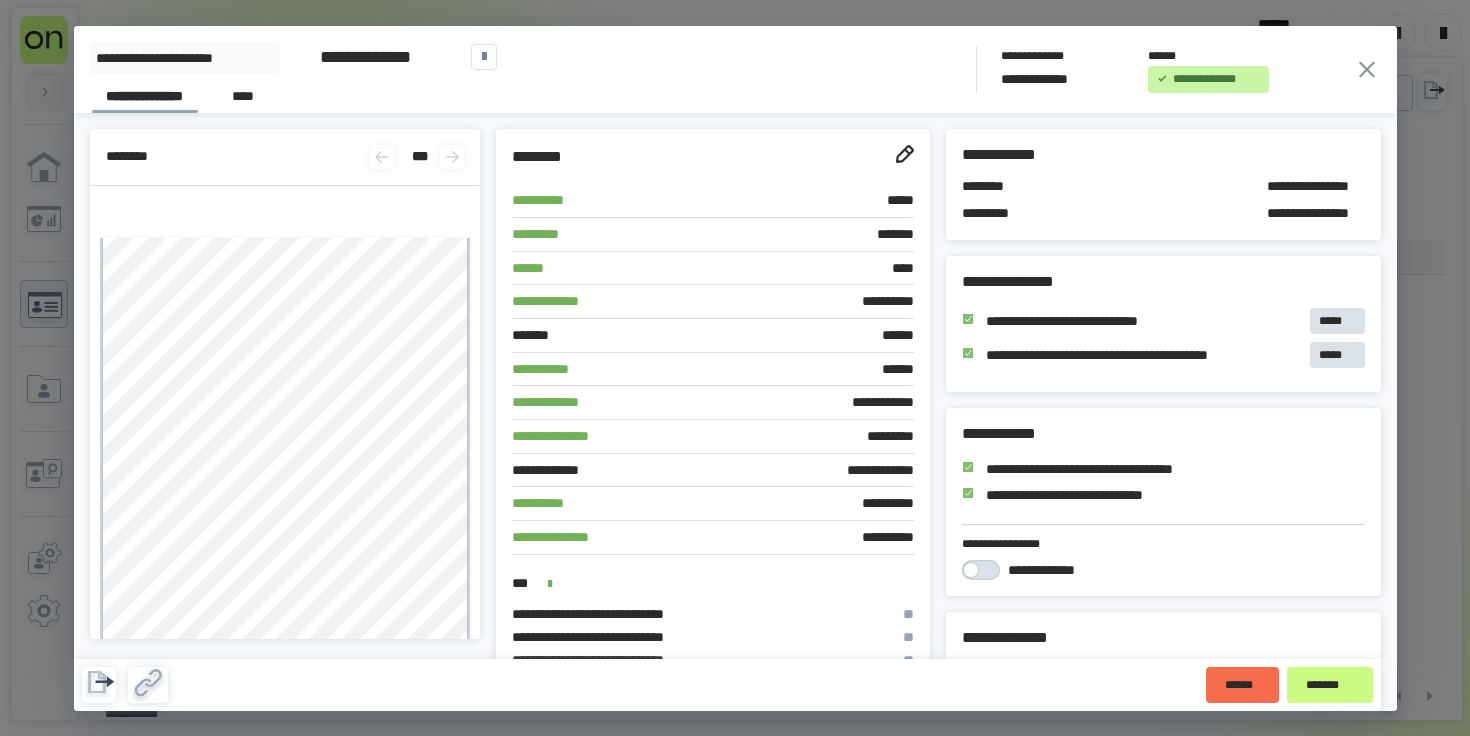 scroll, scrollTop: 0, scrollLeft: 0, axis: both 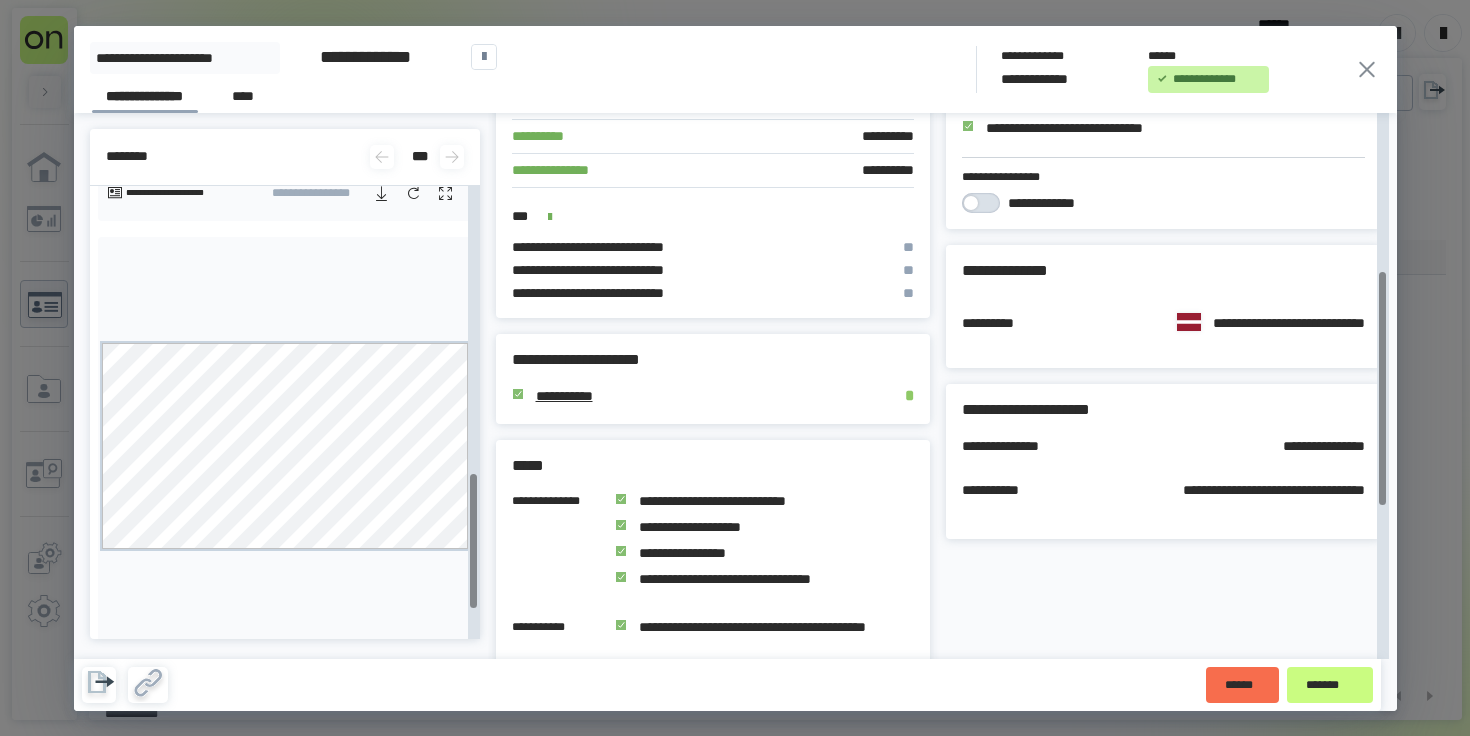 click on "**********" at bounding box center (735, 368) 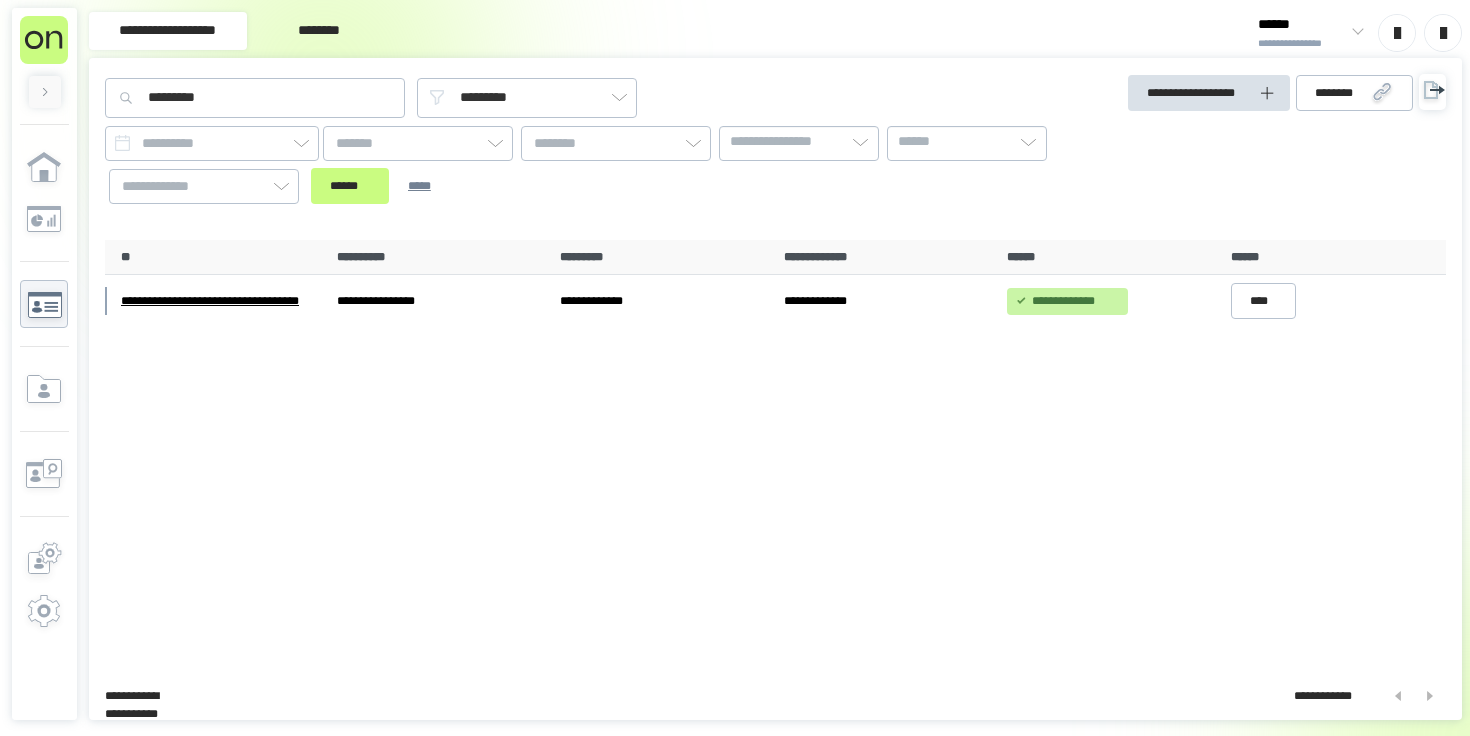 click on "**********" at bounding box center [775, 452] 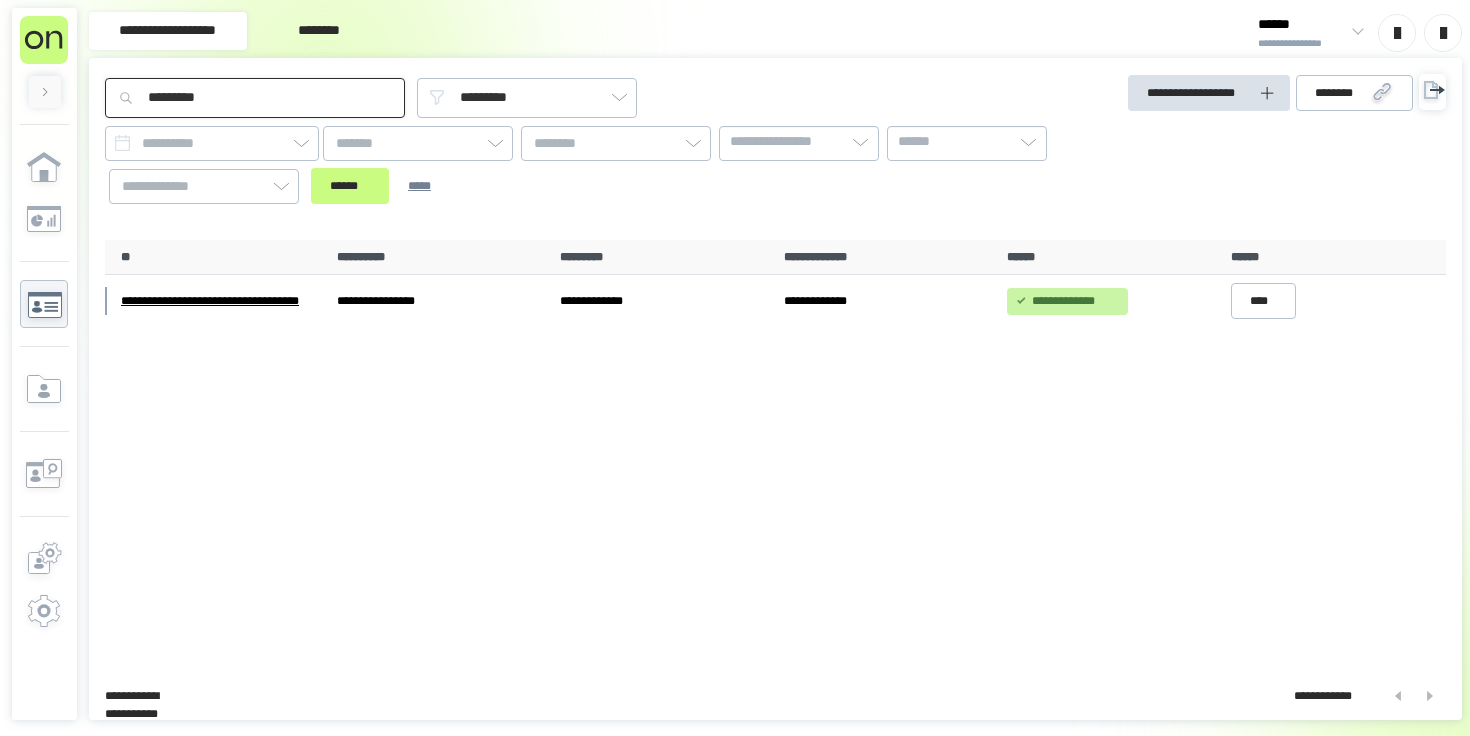 click on "*********" at bounding box center (255, 98) 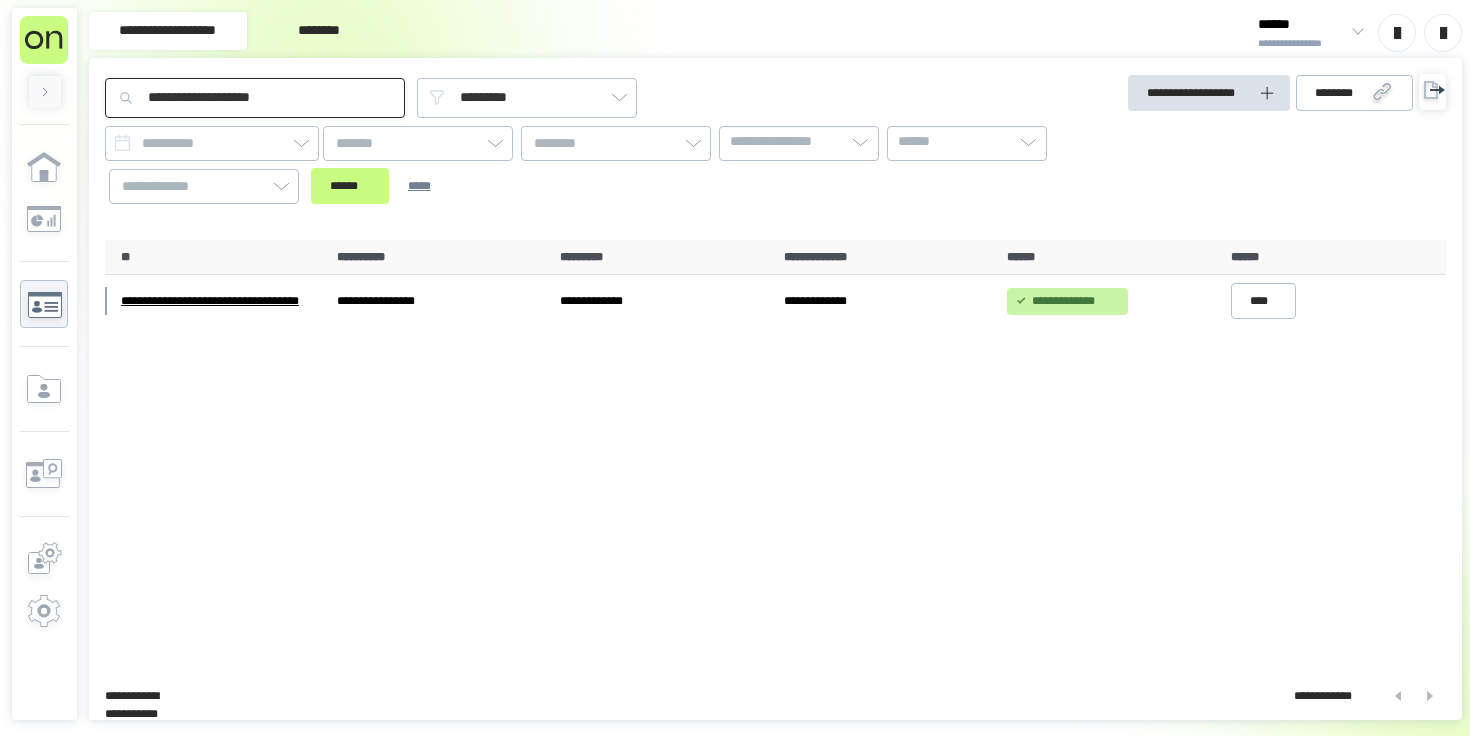 type on "**********" 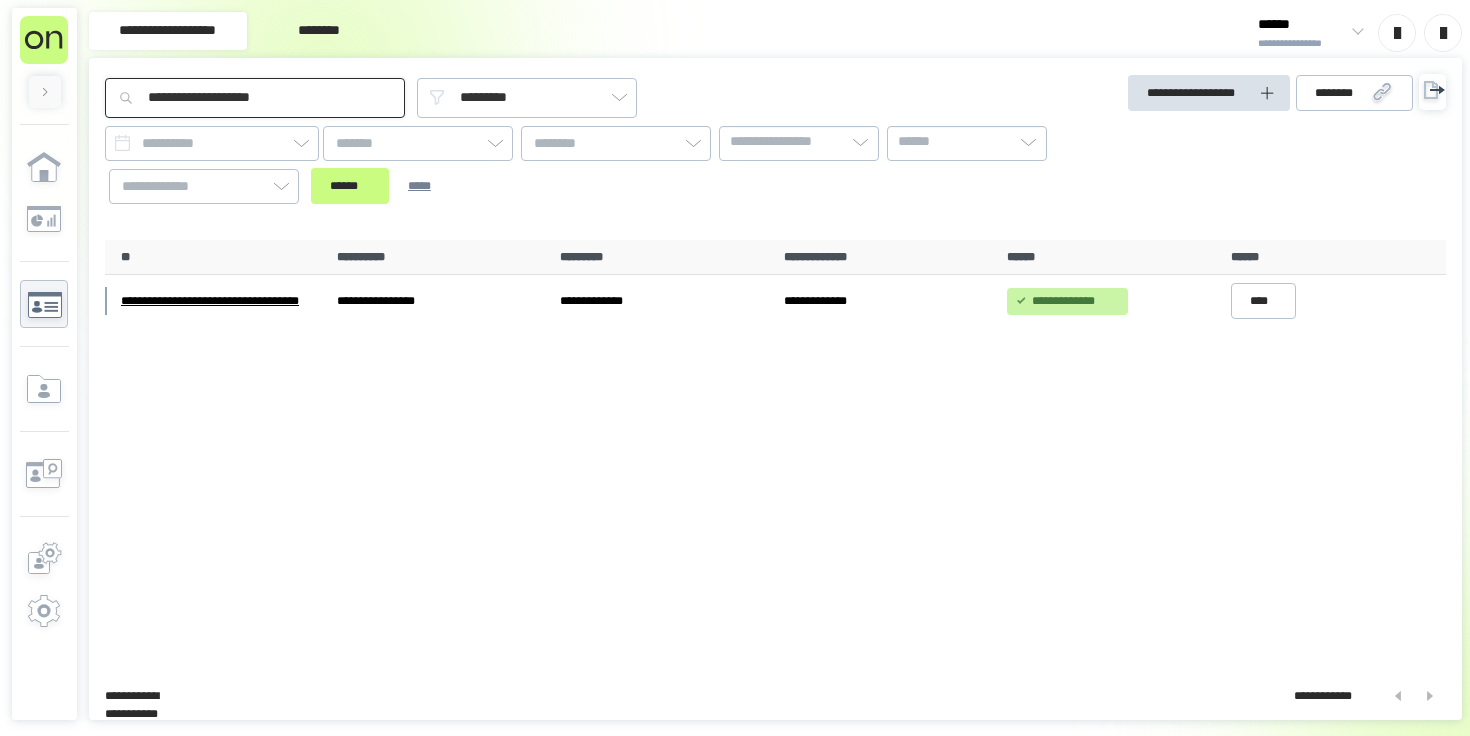 click on "******" at bounding box center (350, 186) 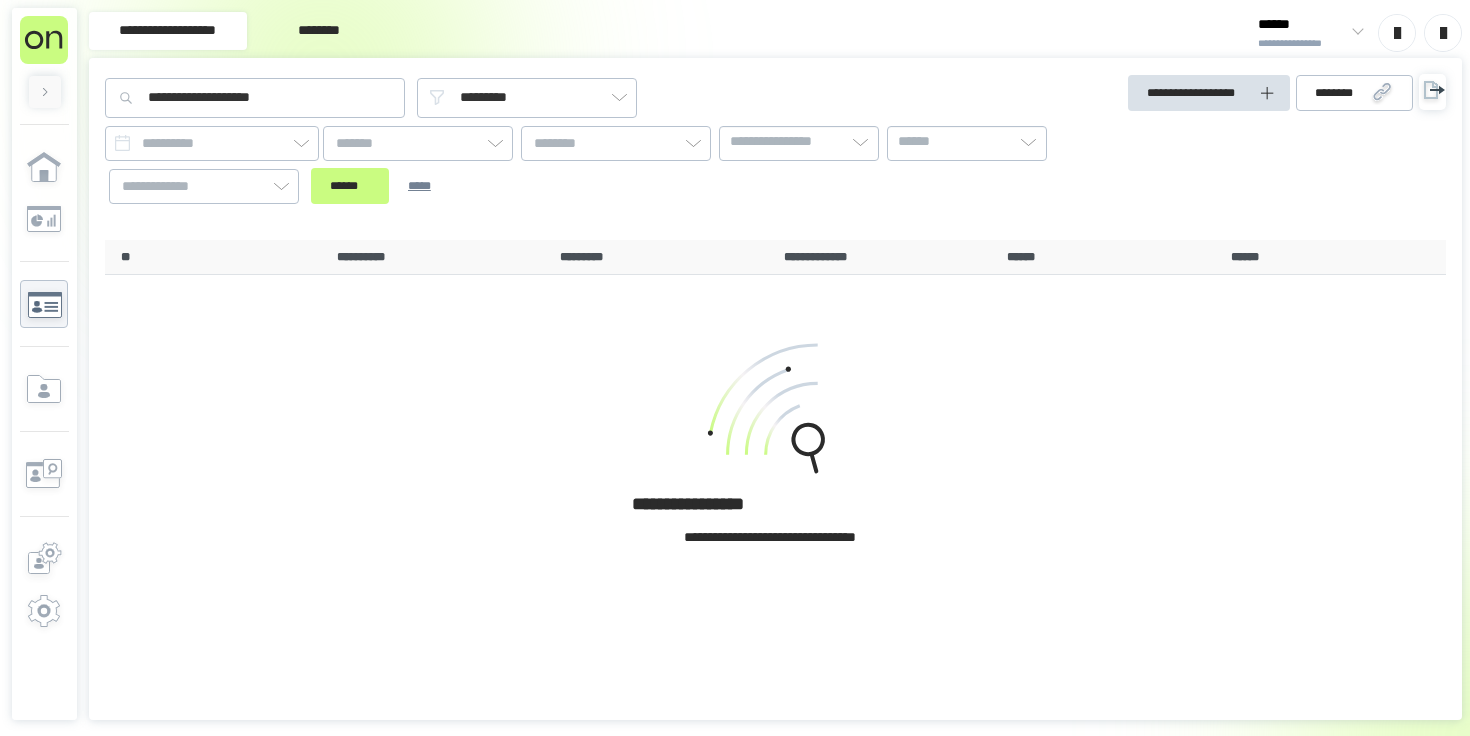 click on "**********" at bounding box center (1302, 44) 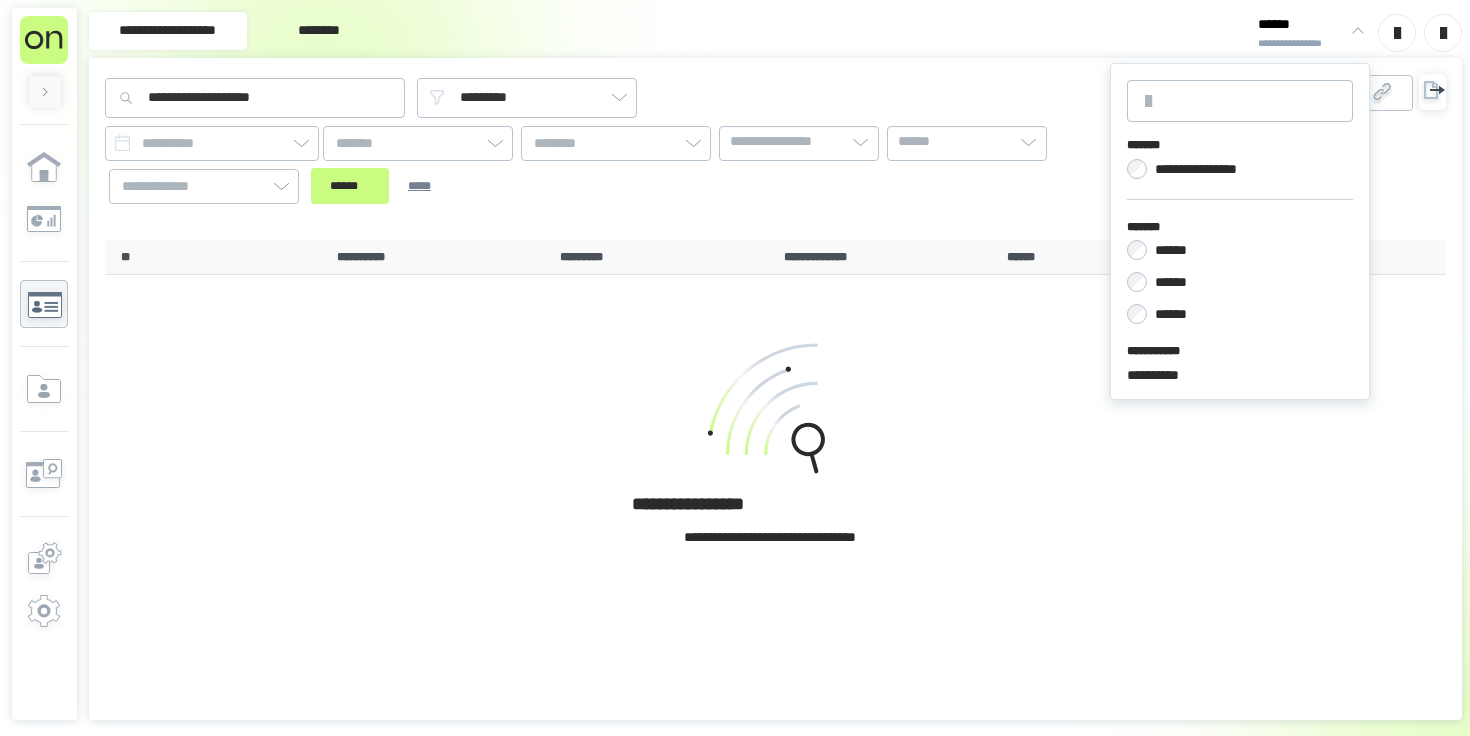 click on "******" at bounding box center [1173, 250] 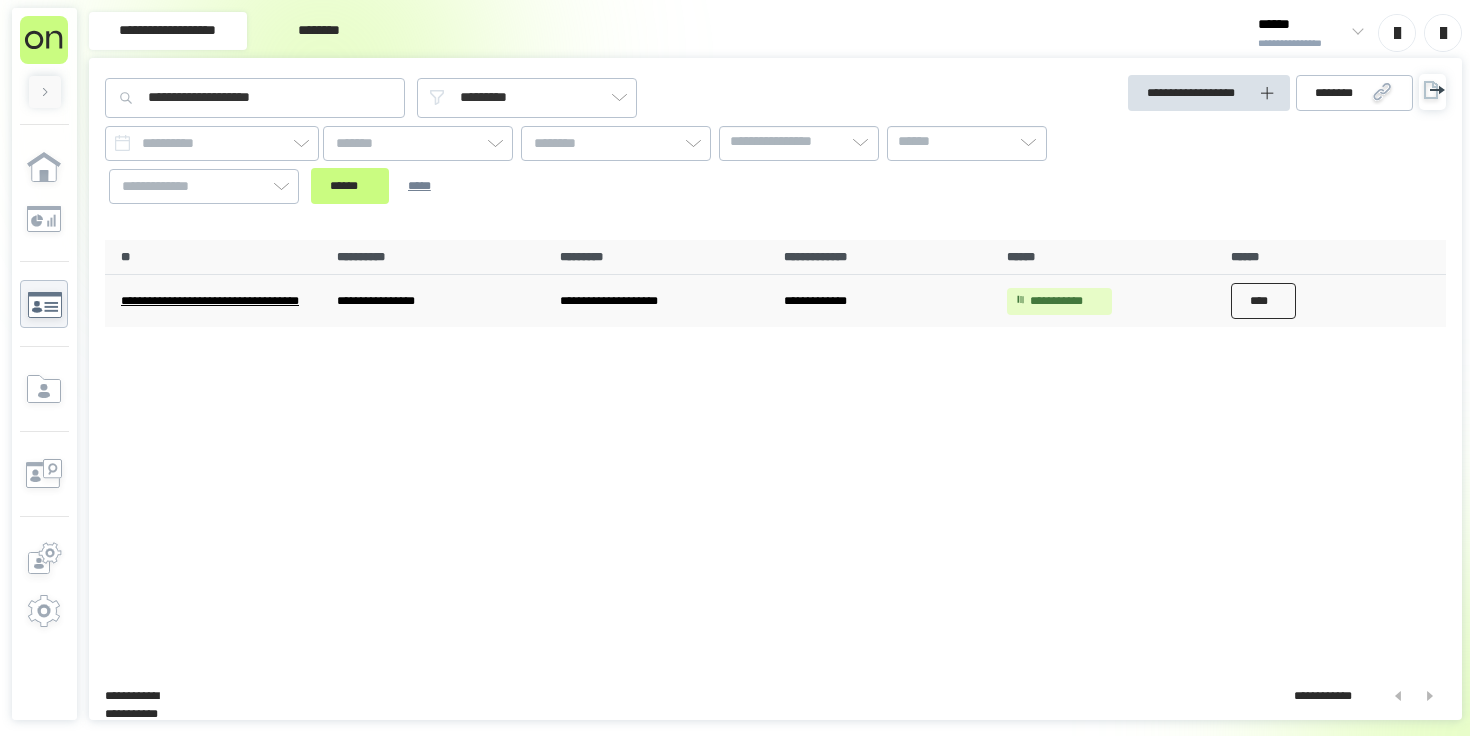 click on "****" at bounding box center (1264, 301) 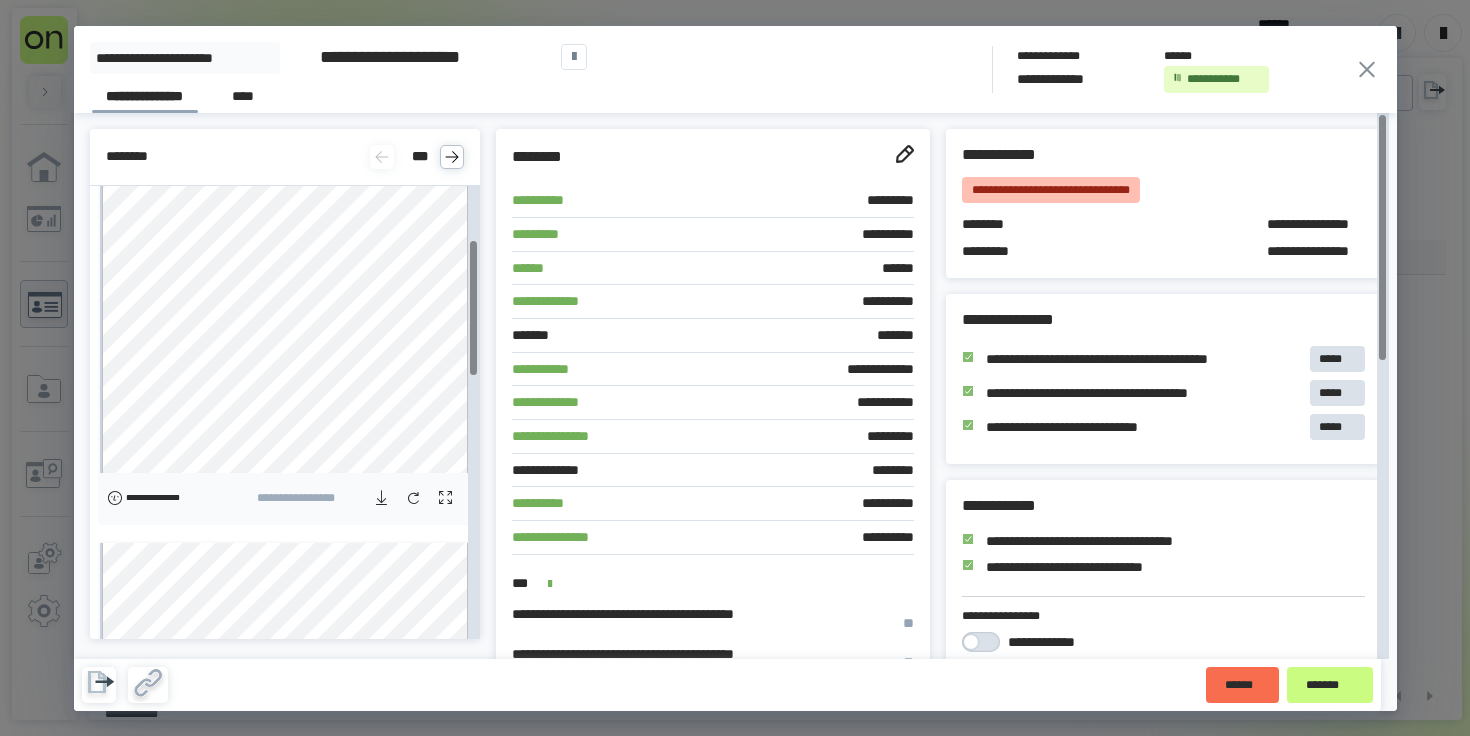 scroll, scrollTop: 196, scrollLeft: 0, axis: vertical 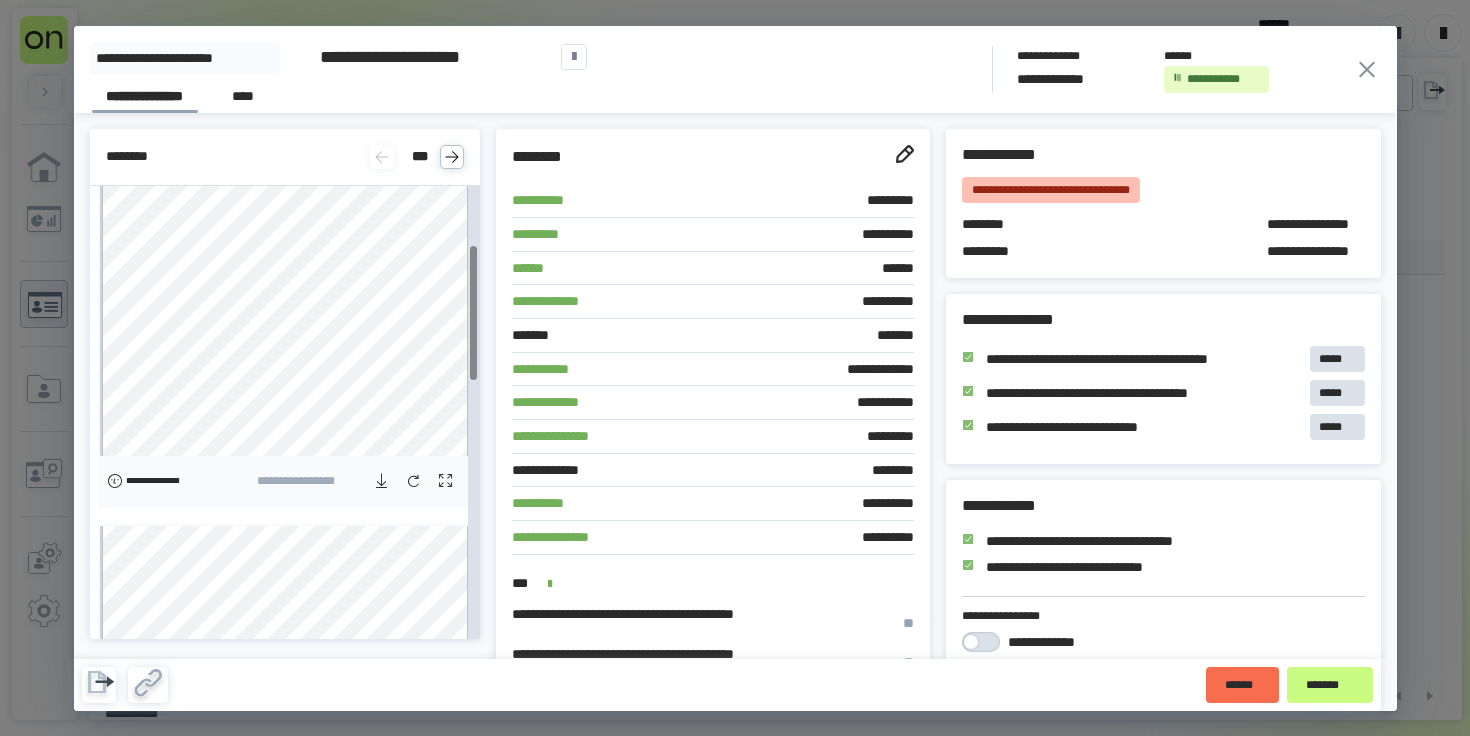 click at bounding box center [446, 481] 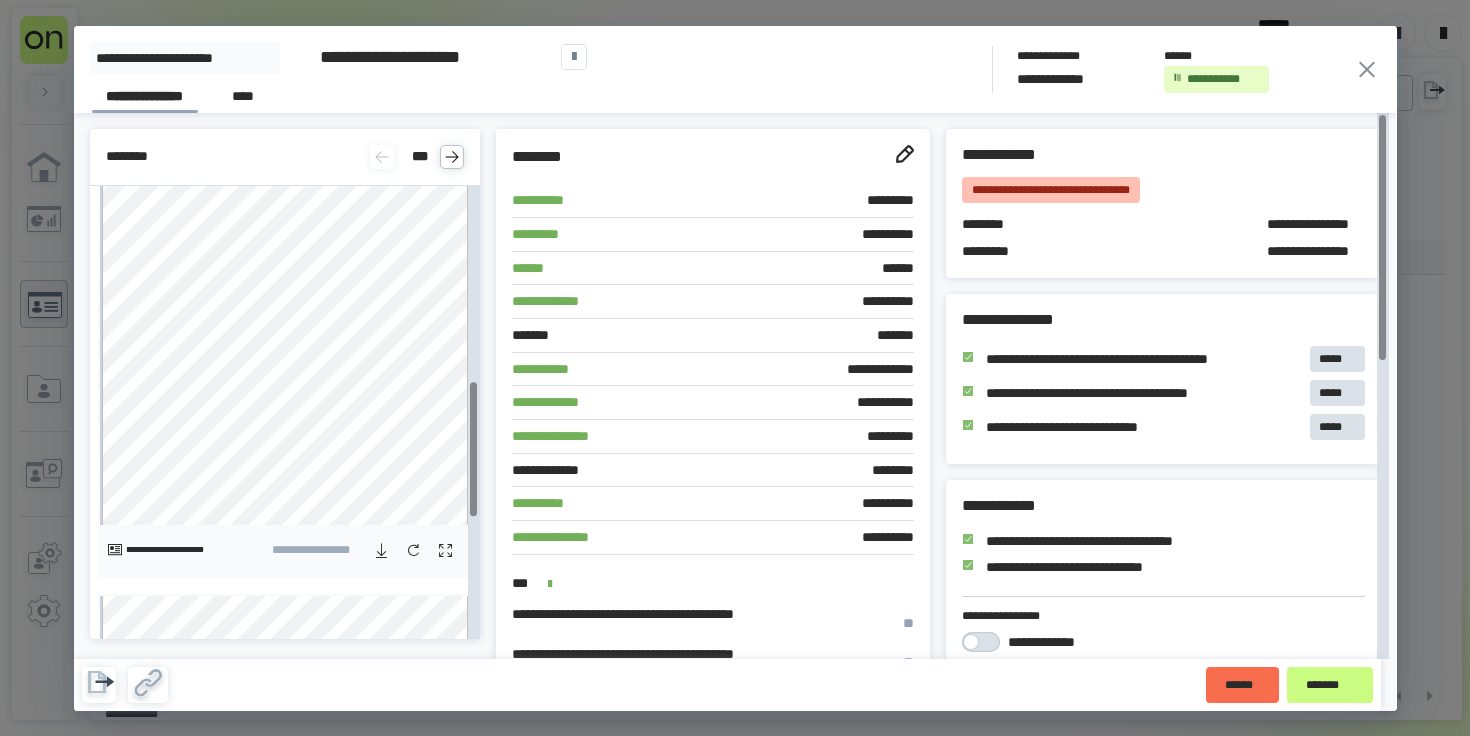 scroll, scrollTop: 1067, scrollLeft: 0, axis: vertical 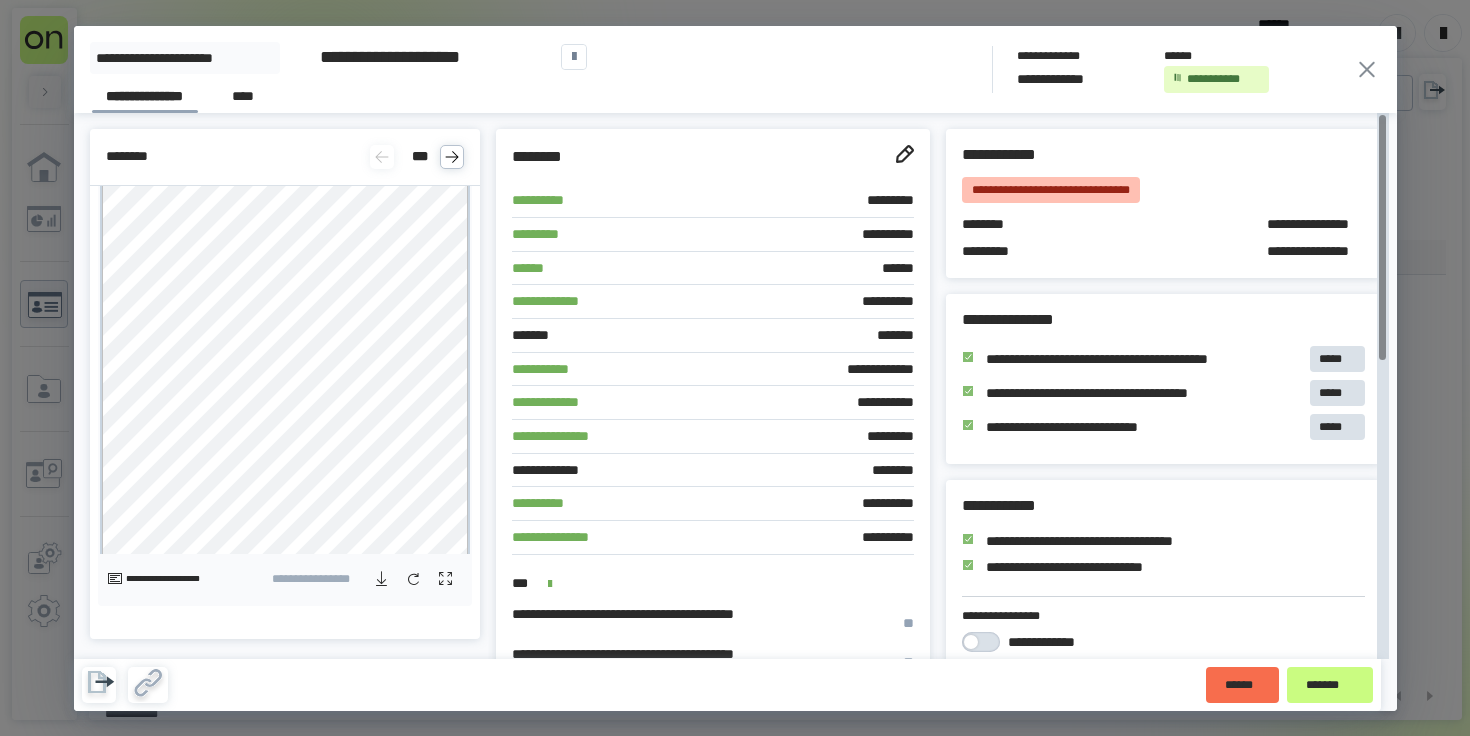 click on "**********" at bounding box center (735, 368) 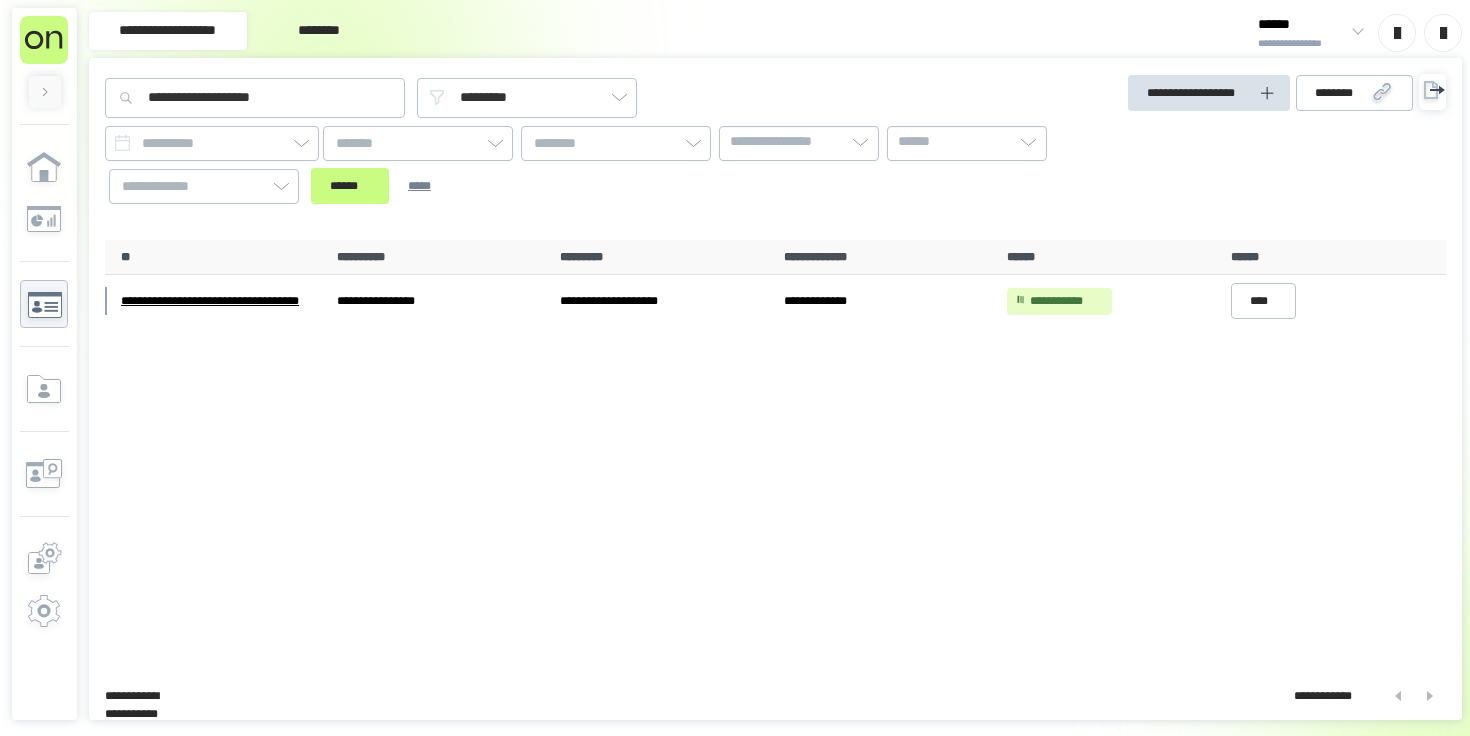 scroll, scrollTop: 0, scrollLeft: 0, axis: both 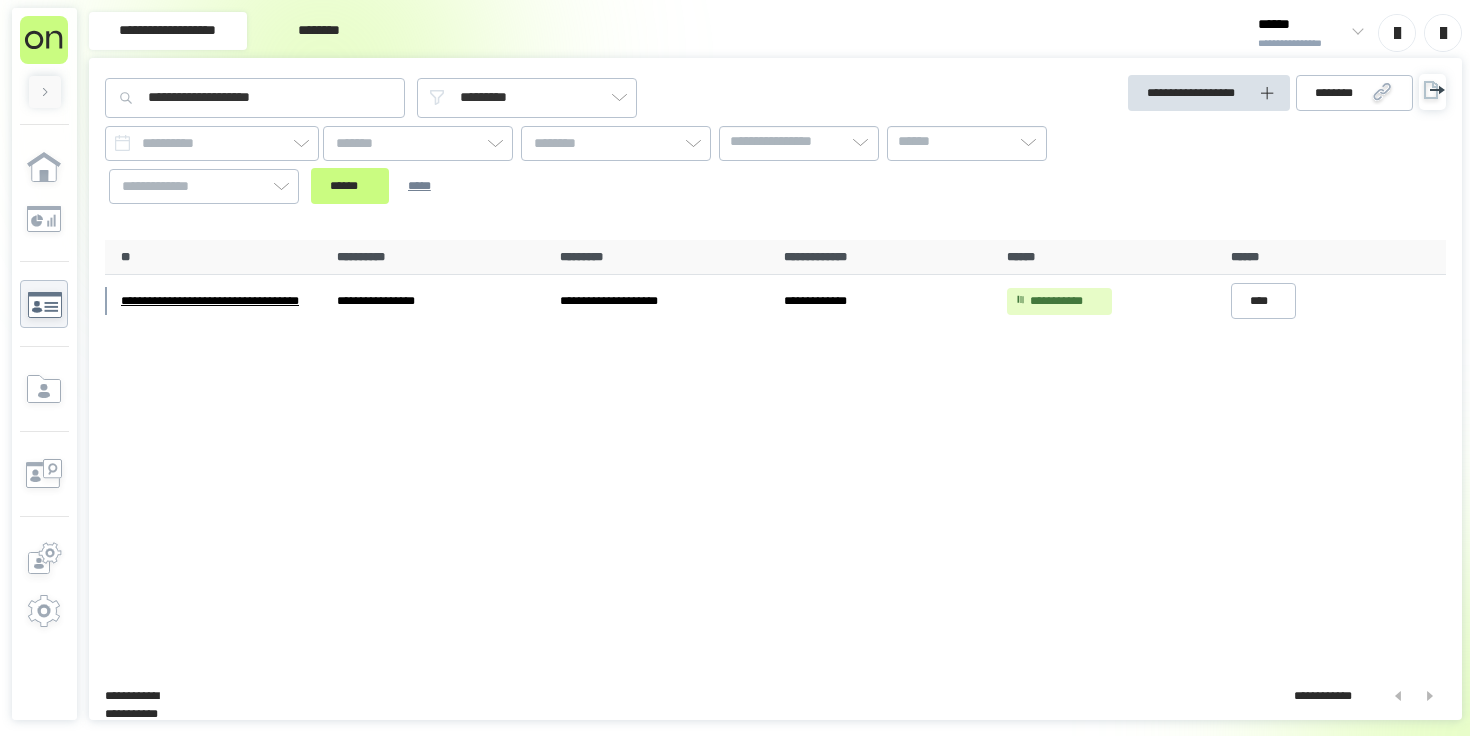 click on "**********" at bounding box center [1302, 44] 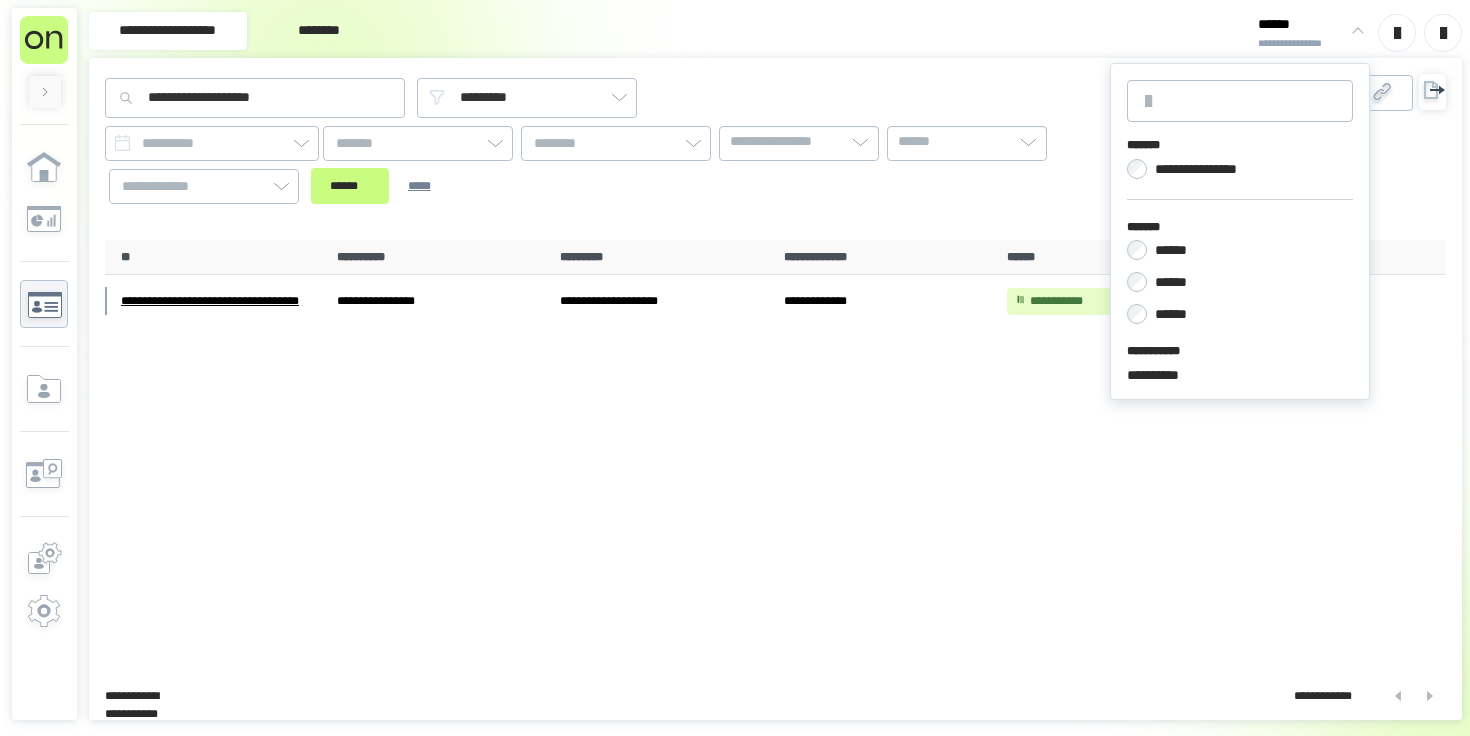 drag, startPoint x: 1165, startPoint y: 291, endPoint x: 1175, endPoint y: 302, distance: 14.866069 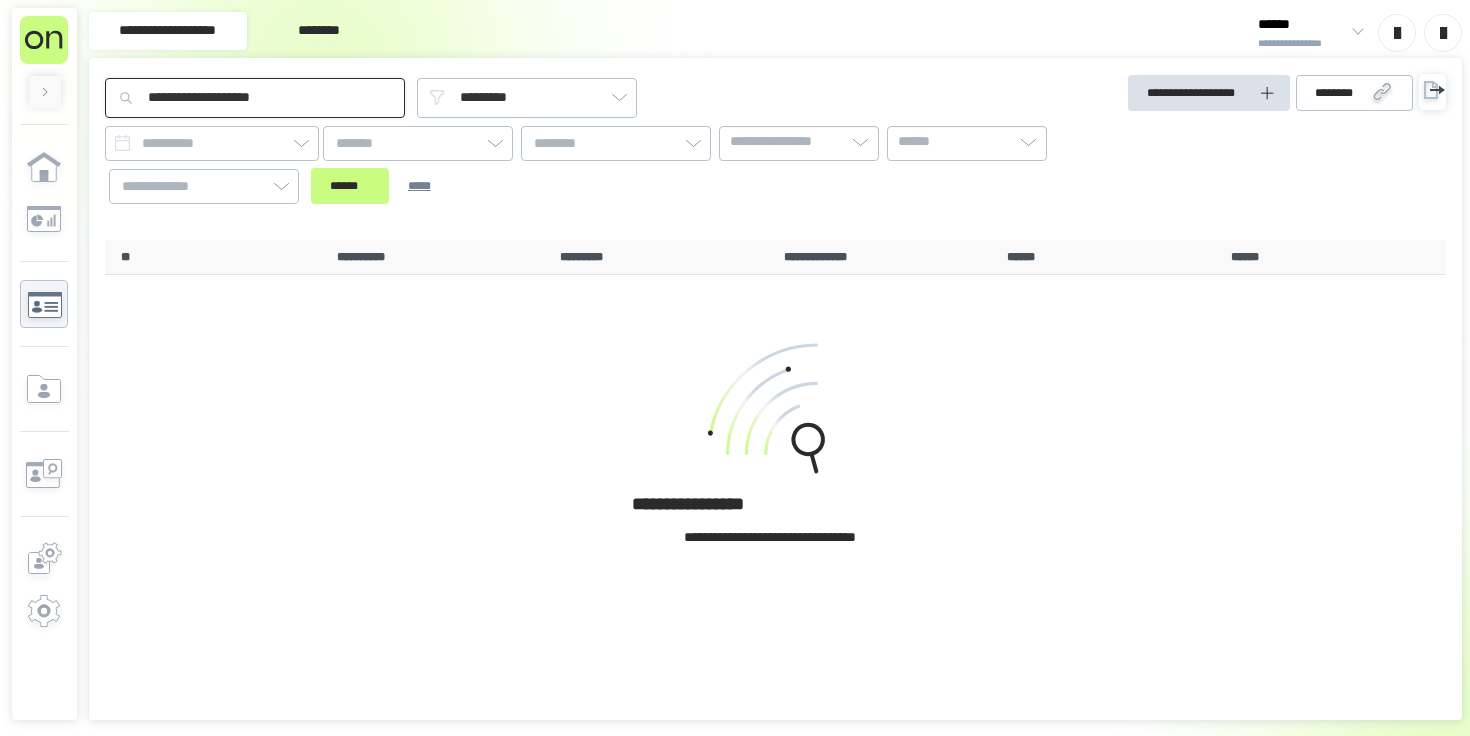 click on "**********" at bounding box center (255, 98) 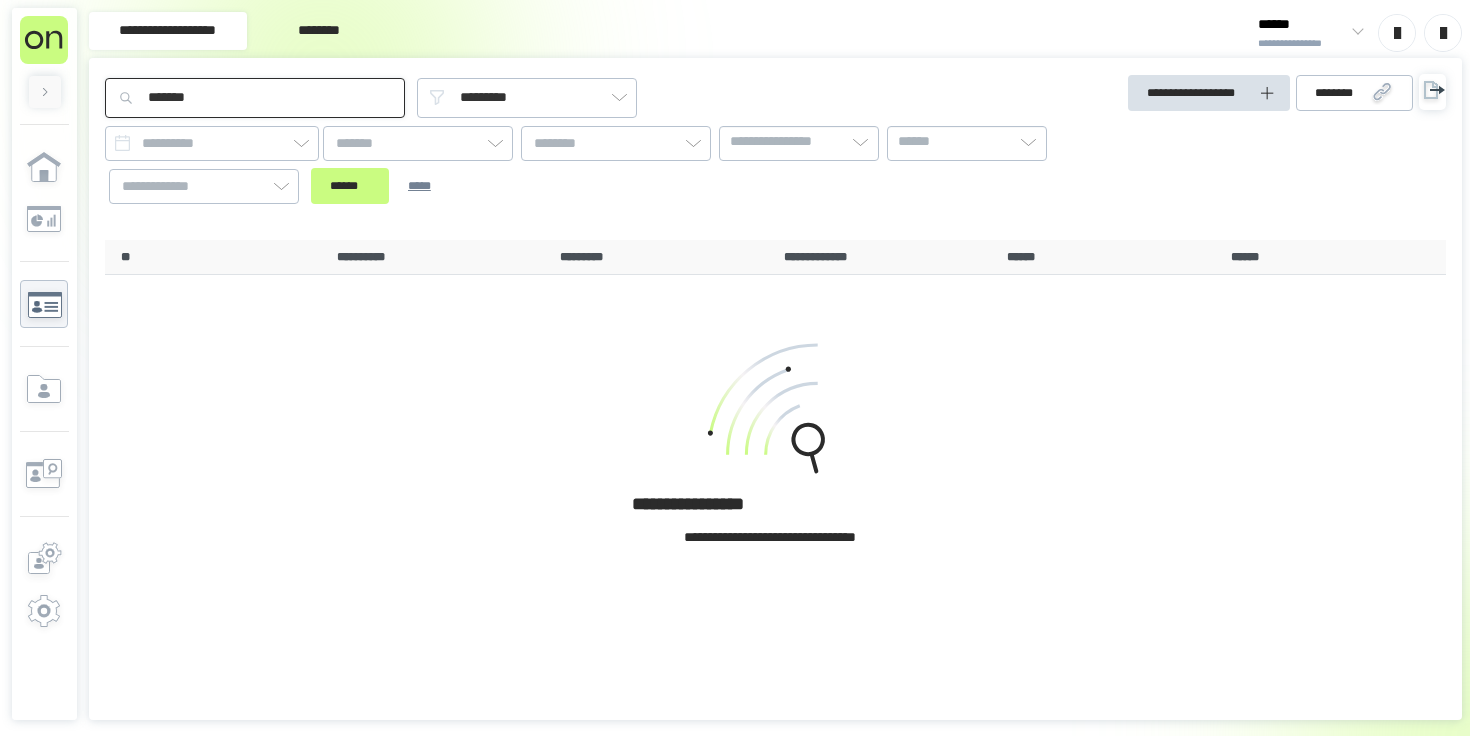 type on "*******" 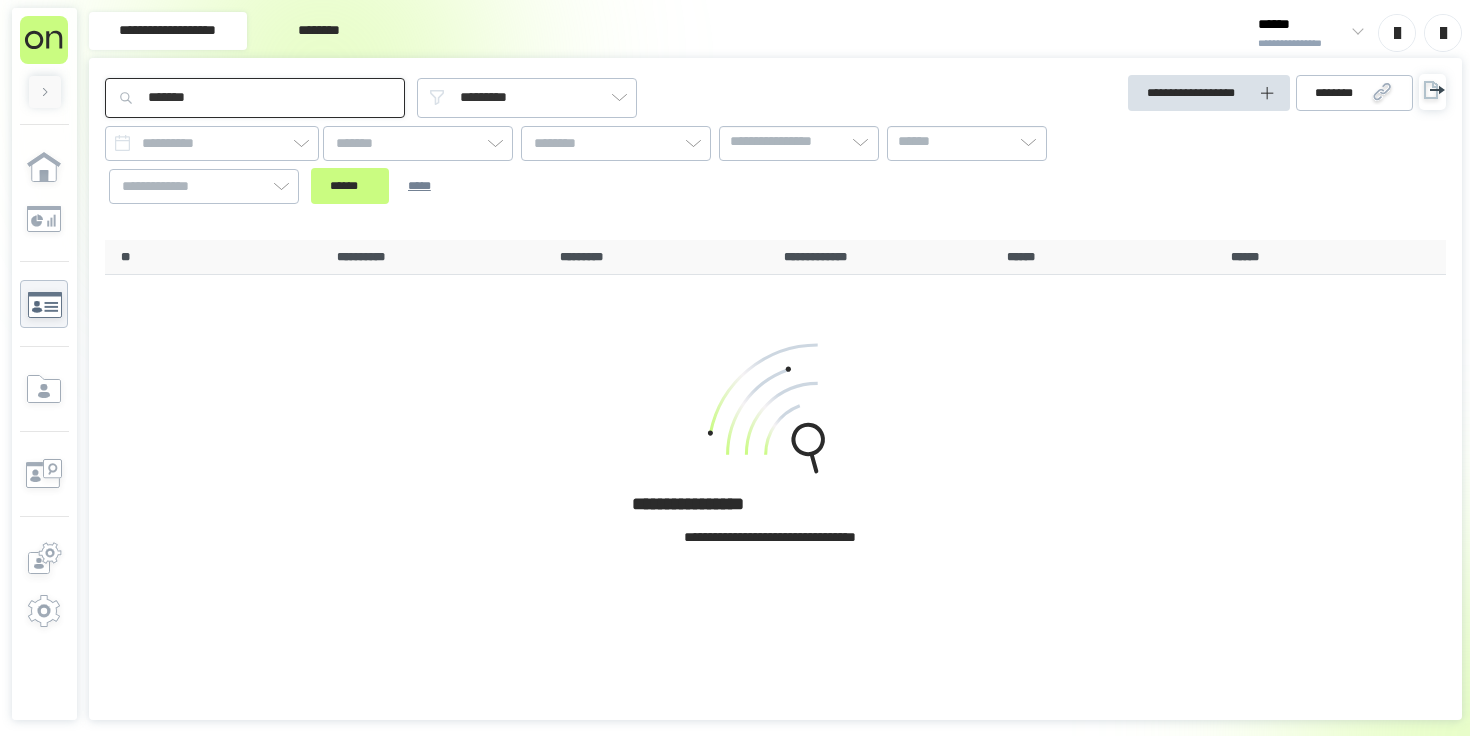 click on "******" at bounding box center [350, 186] 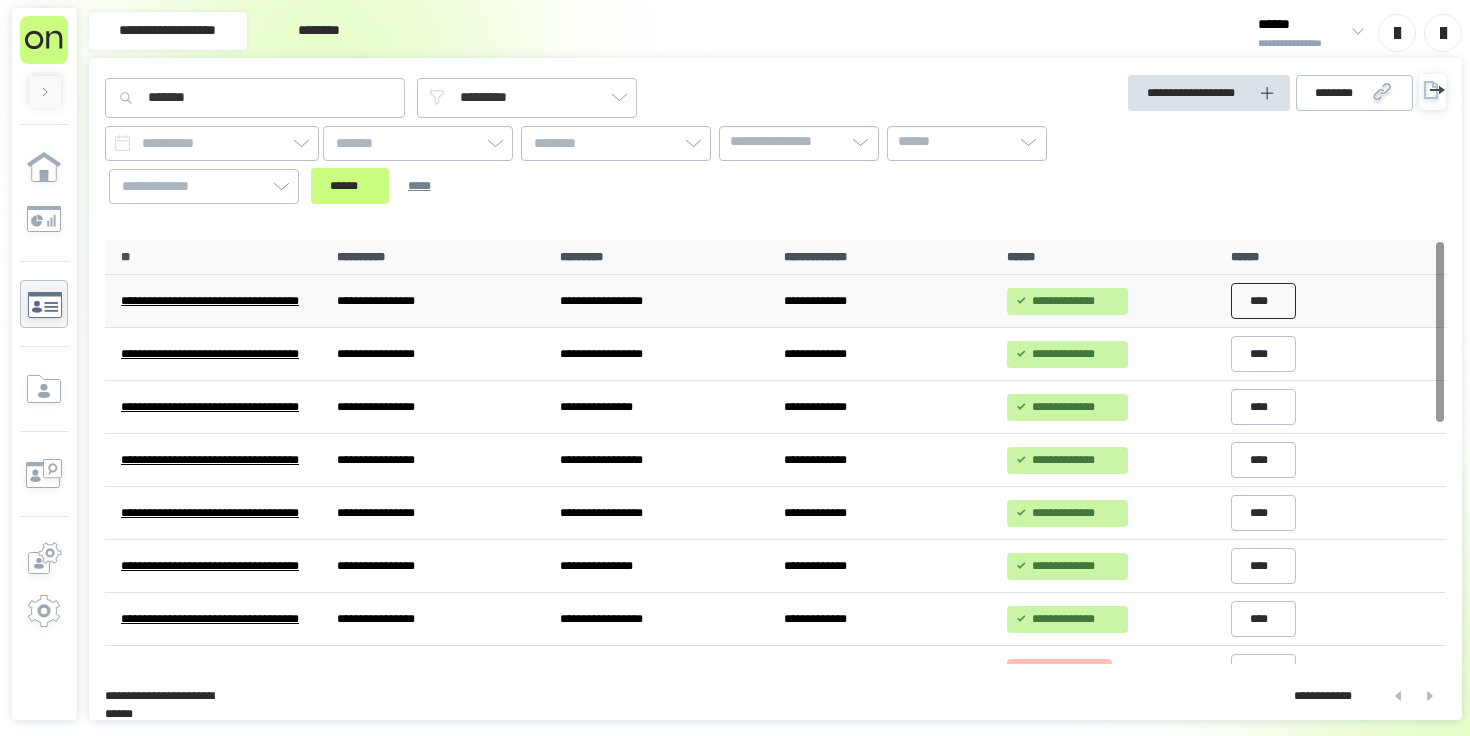 click on "****" at bounding box center (1264, 301) 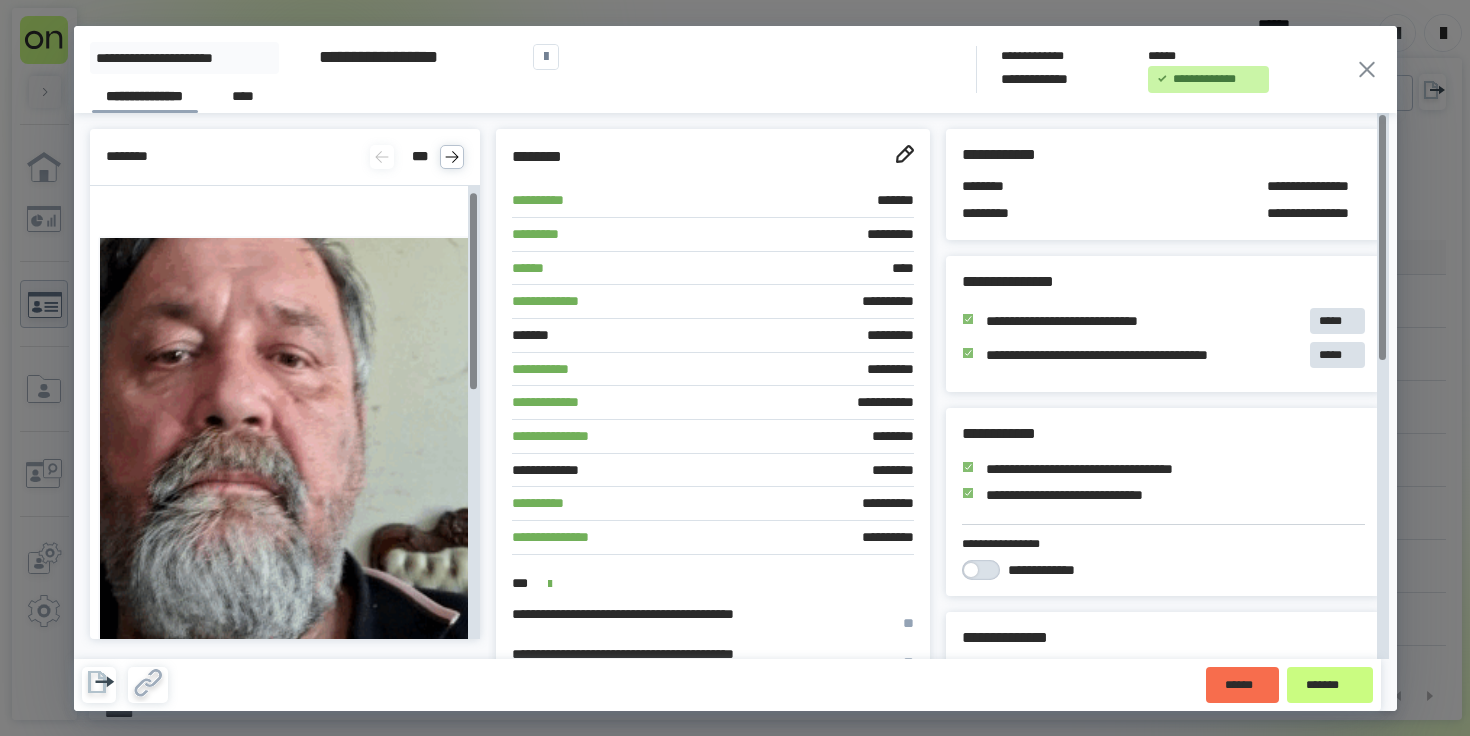 scroll, scrollTop: 71, scrollLeft: 0, axis: vertical 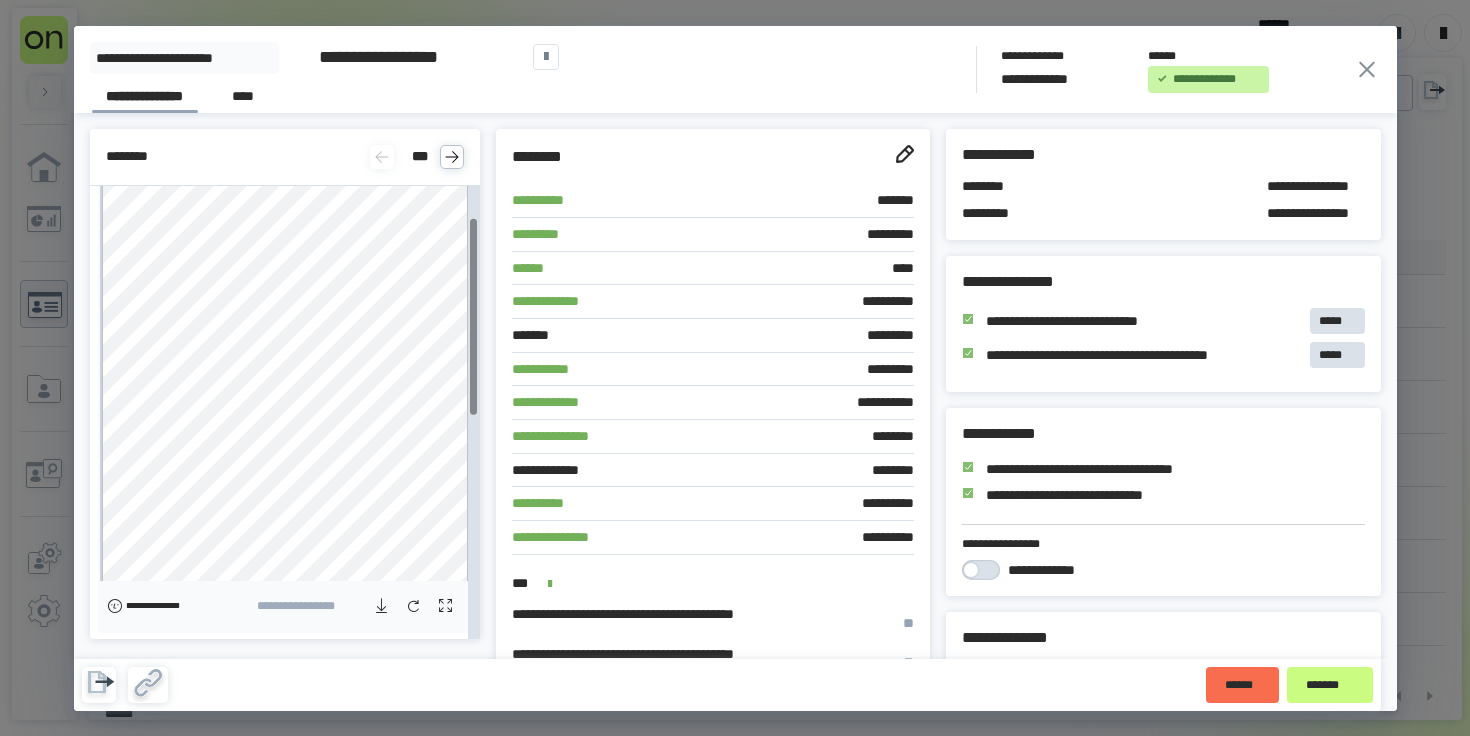 click 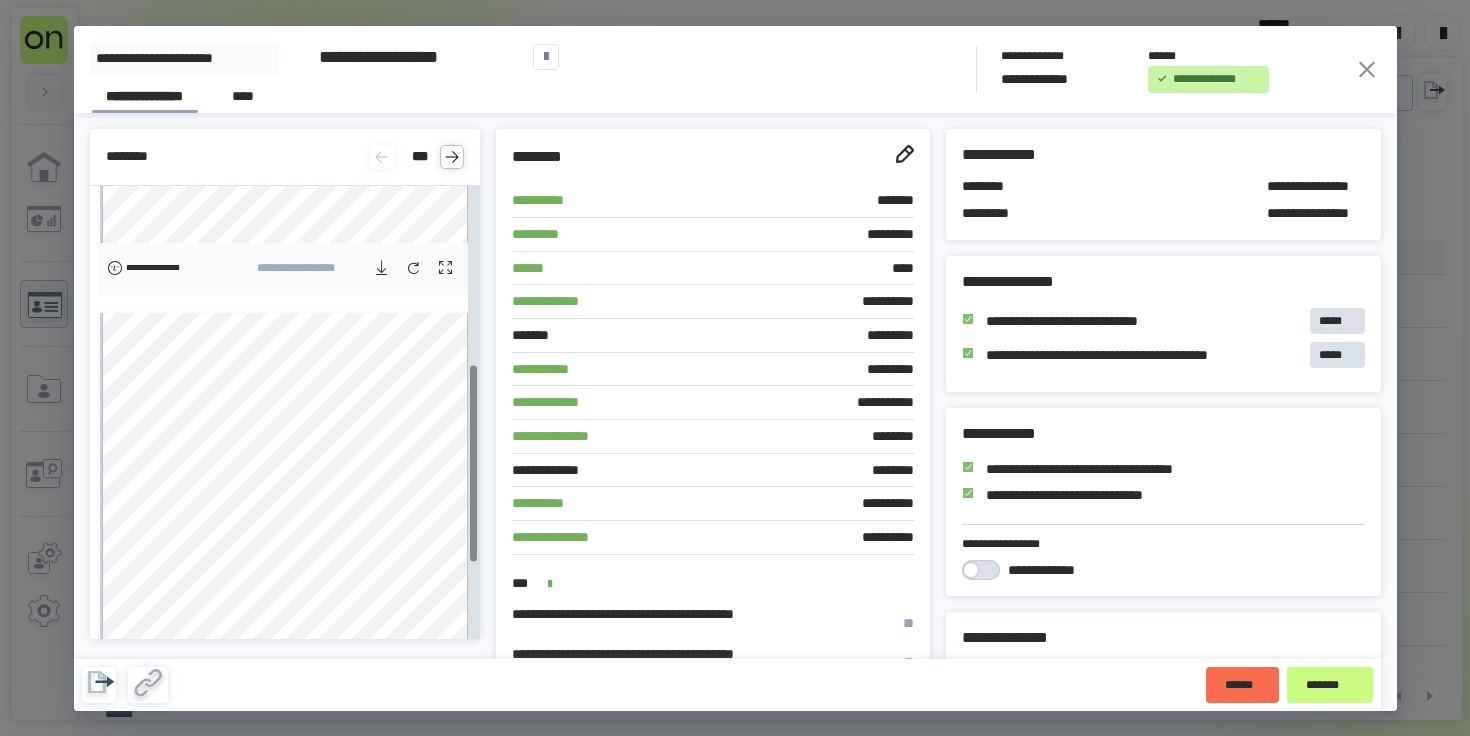 scroll, scrollTop: 582, scrollLeft: 0, axis: vertical 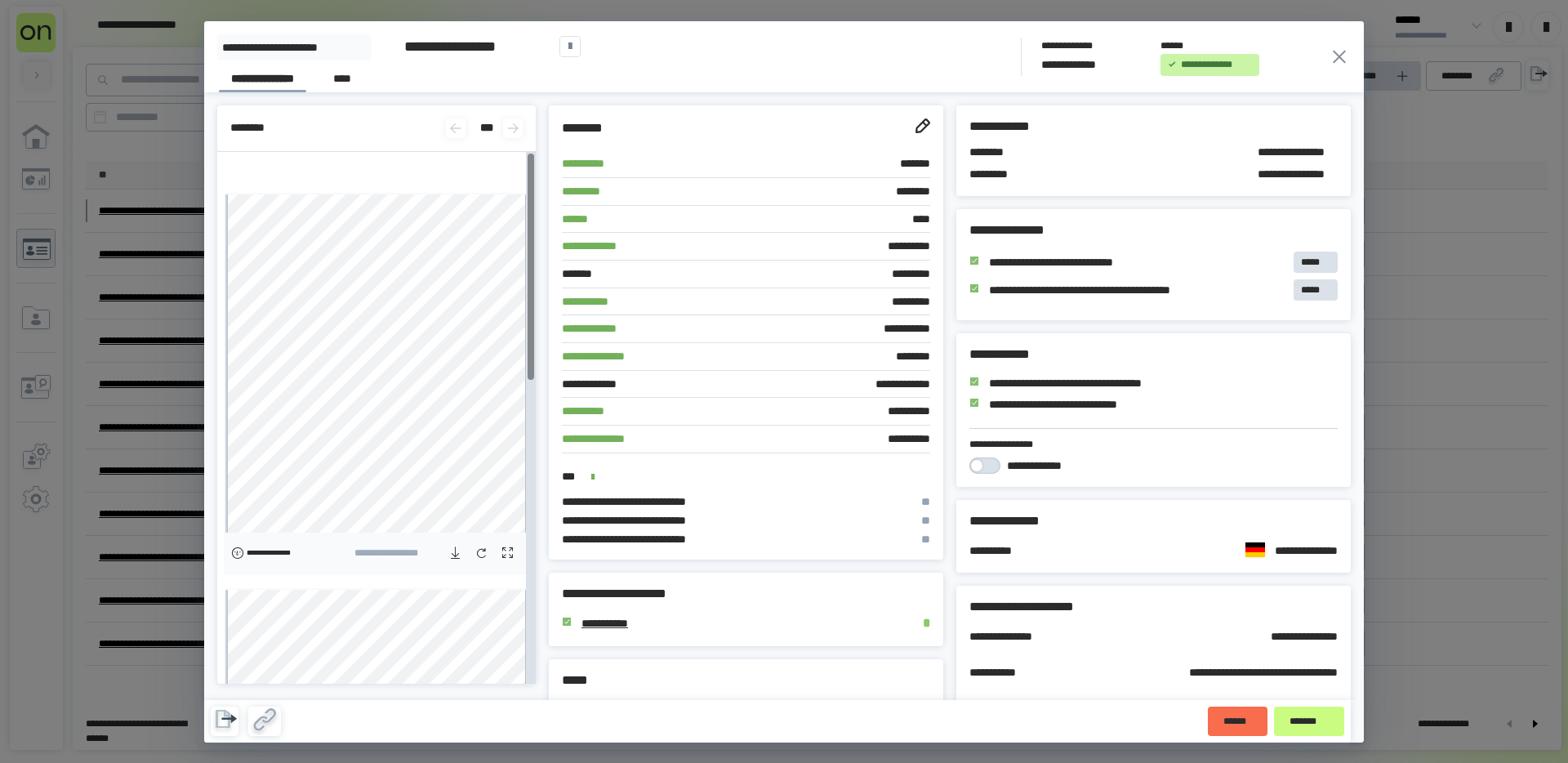 click 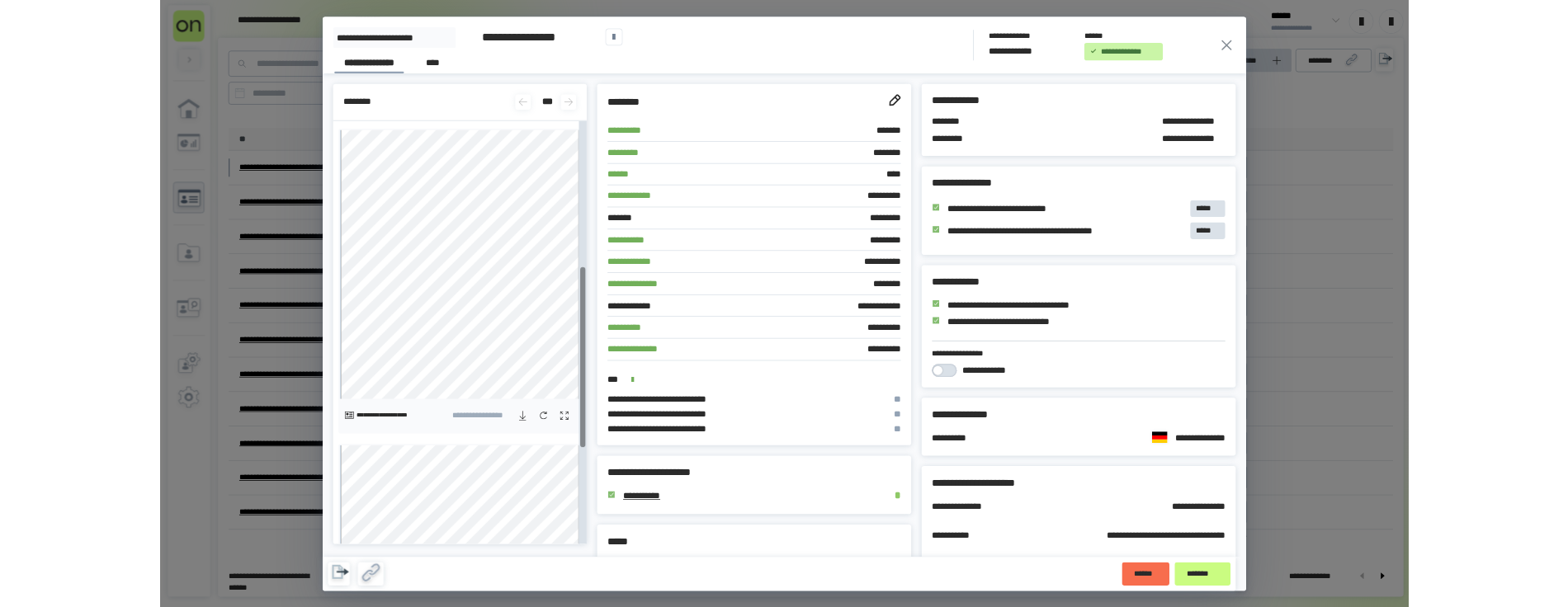 scroll, scrollTop: 432, scrollLeft: 0, axis: vertical 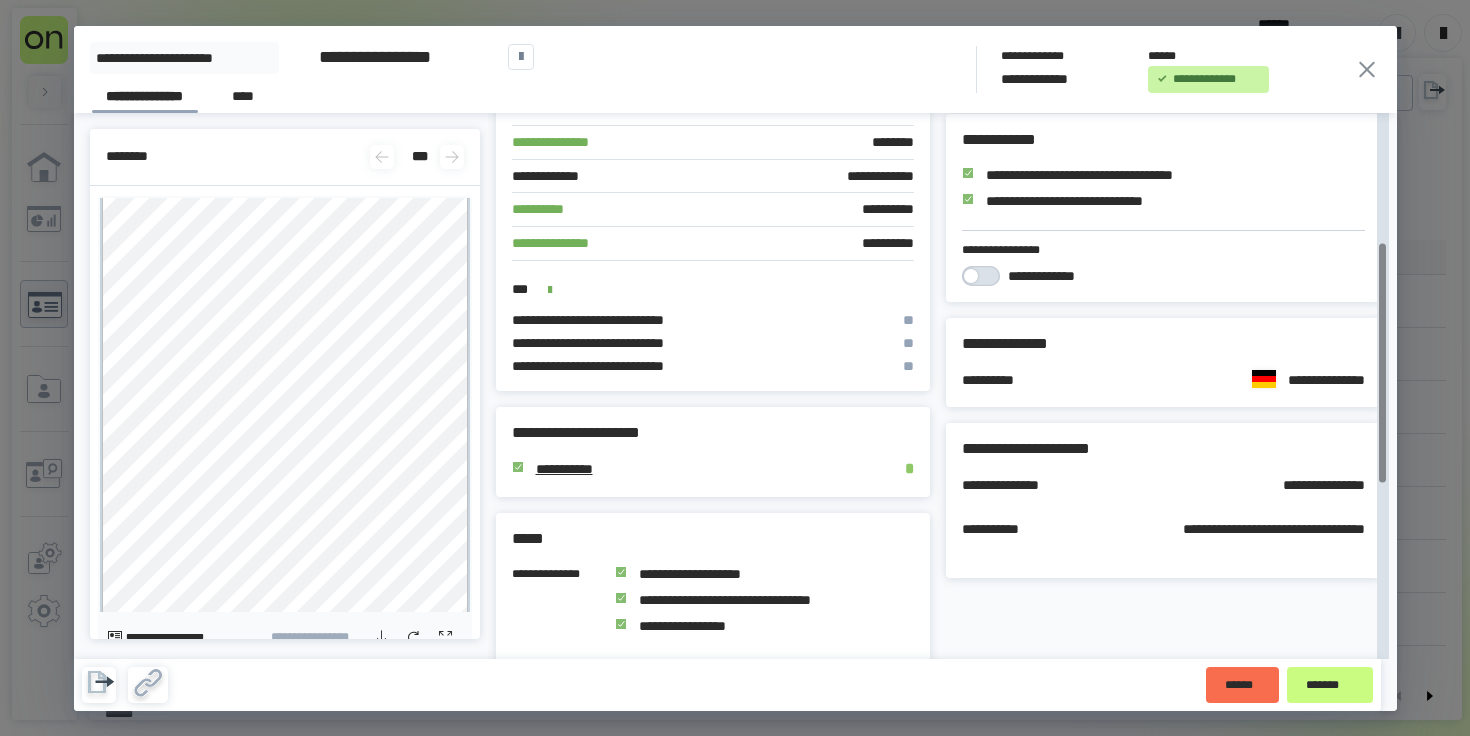 click on "**********" at bounding box center (1250, 381) 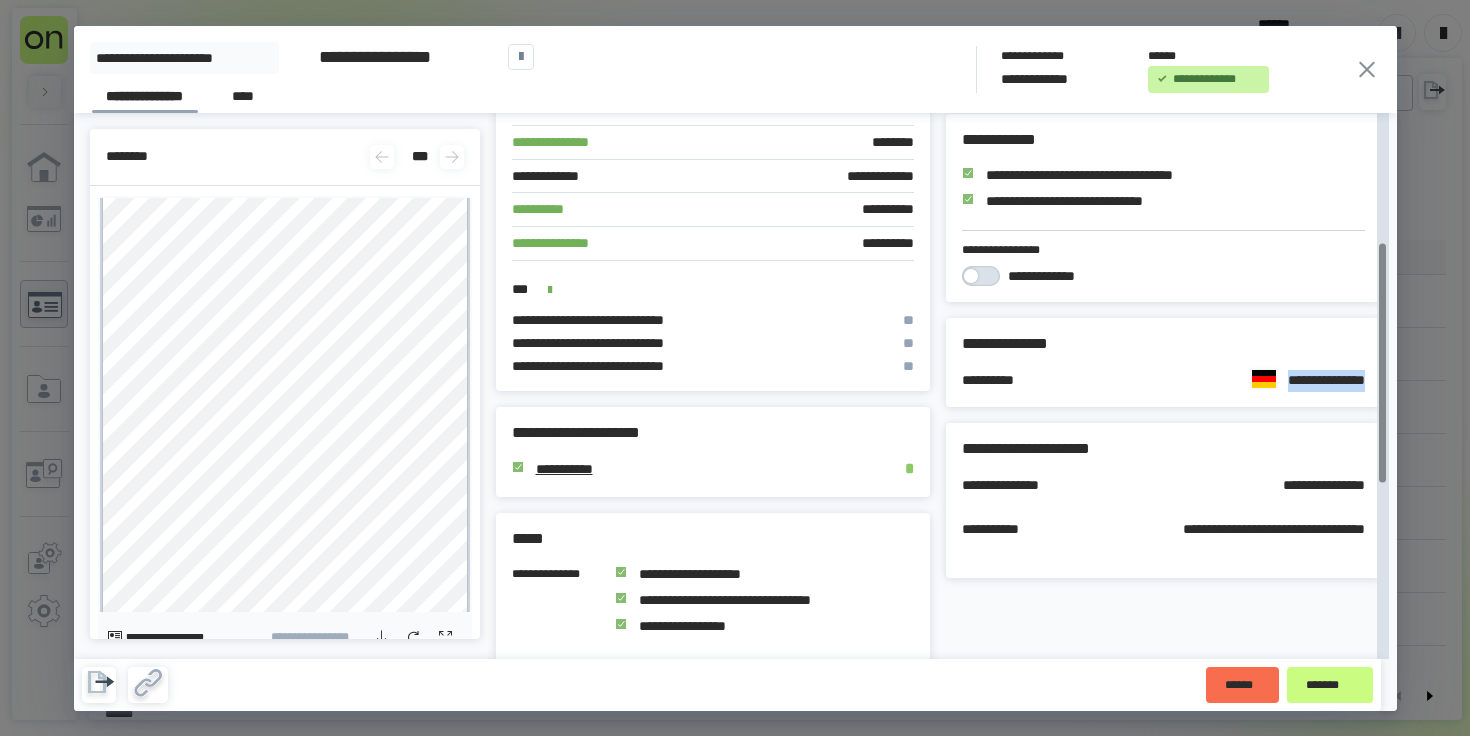 click on "**********" at bounding box center [1250, 381] 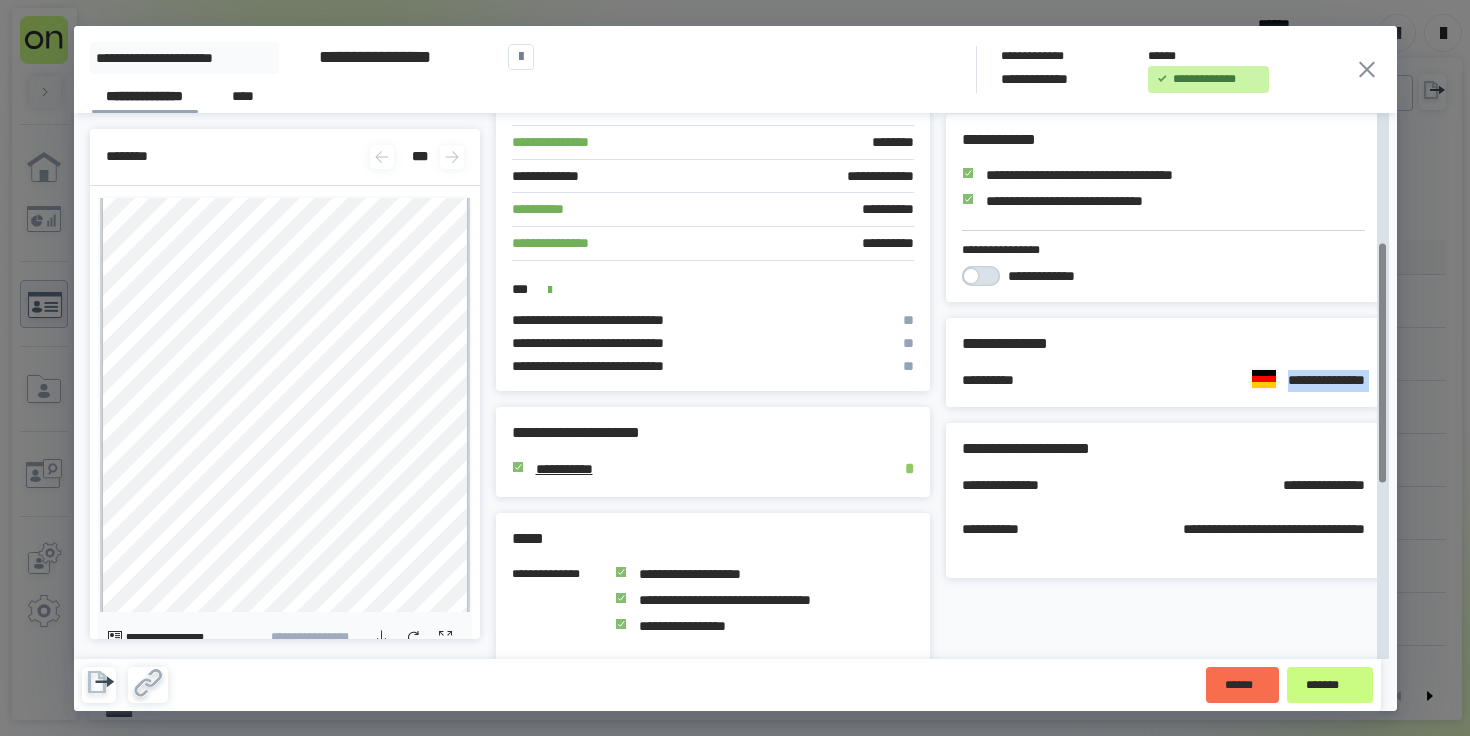 click on "**********" at bounding box center (1250, 381) 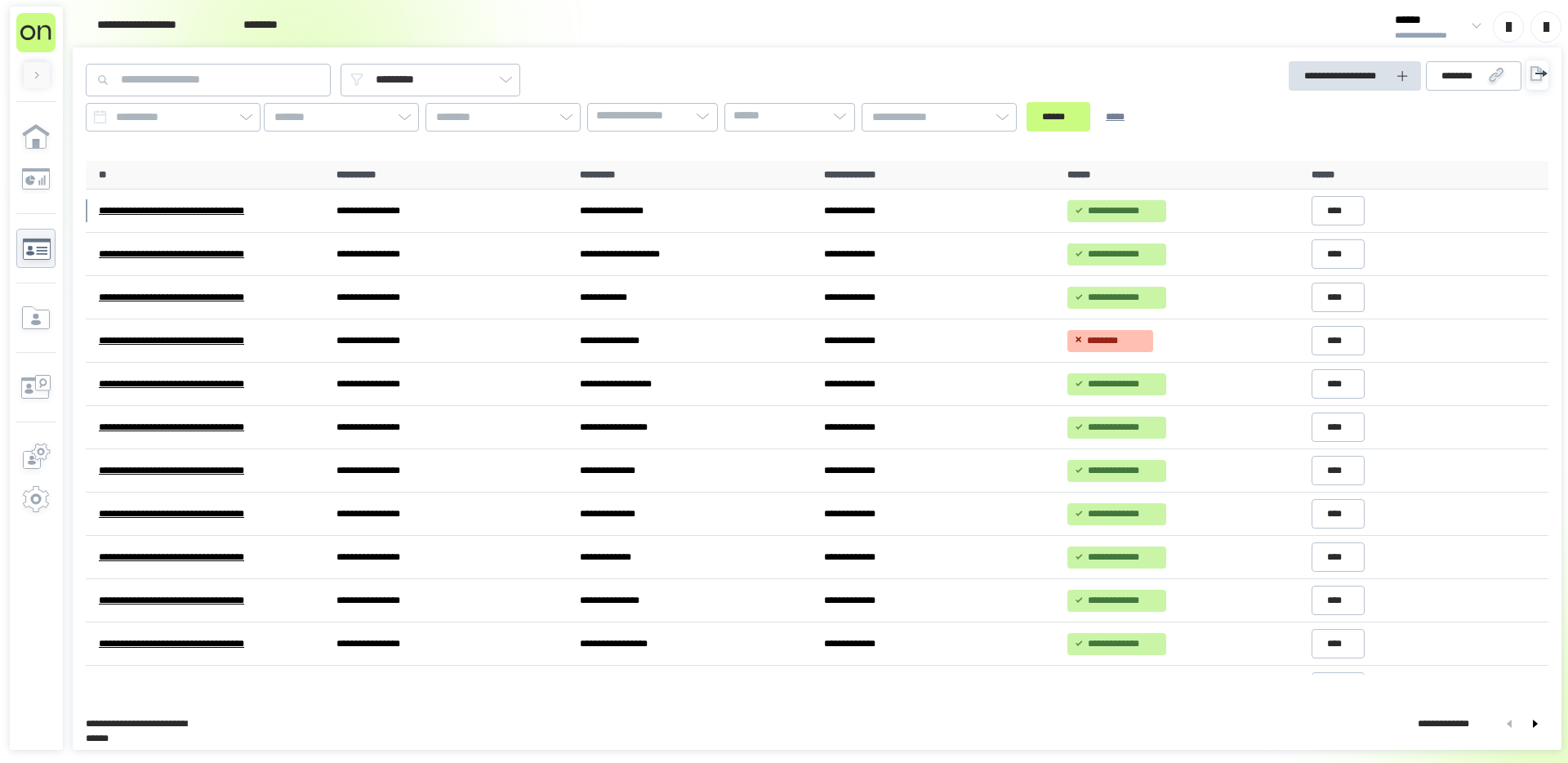 scroll, scrollTop: 0, scrollLeft: 0, axis: both 